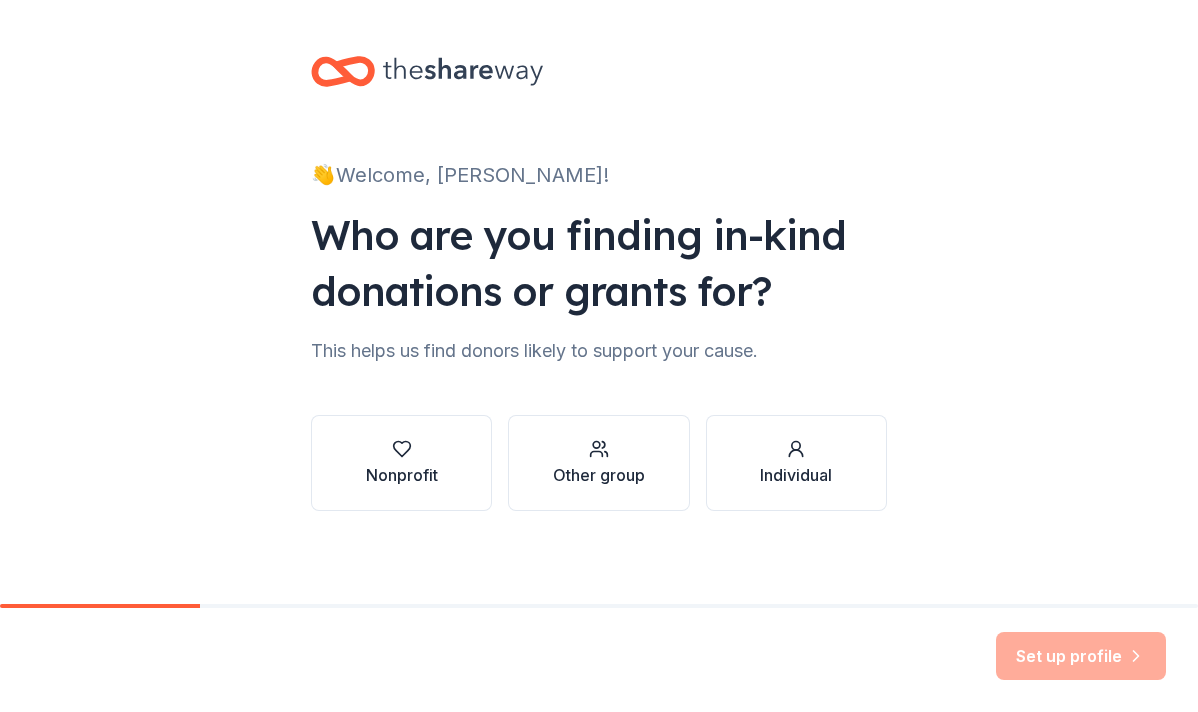 scroll, scrollTop: 0, scrollLeft: 0, axis: both 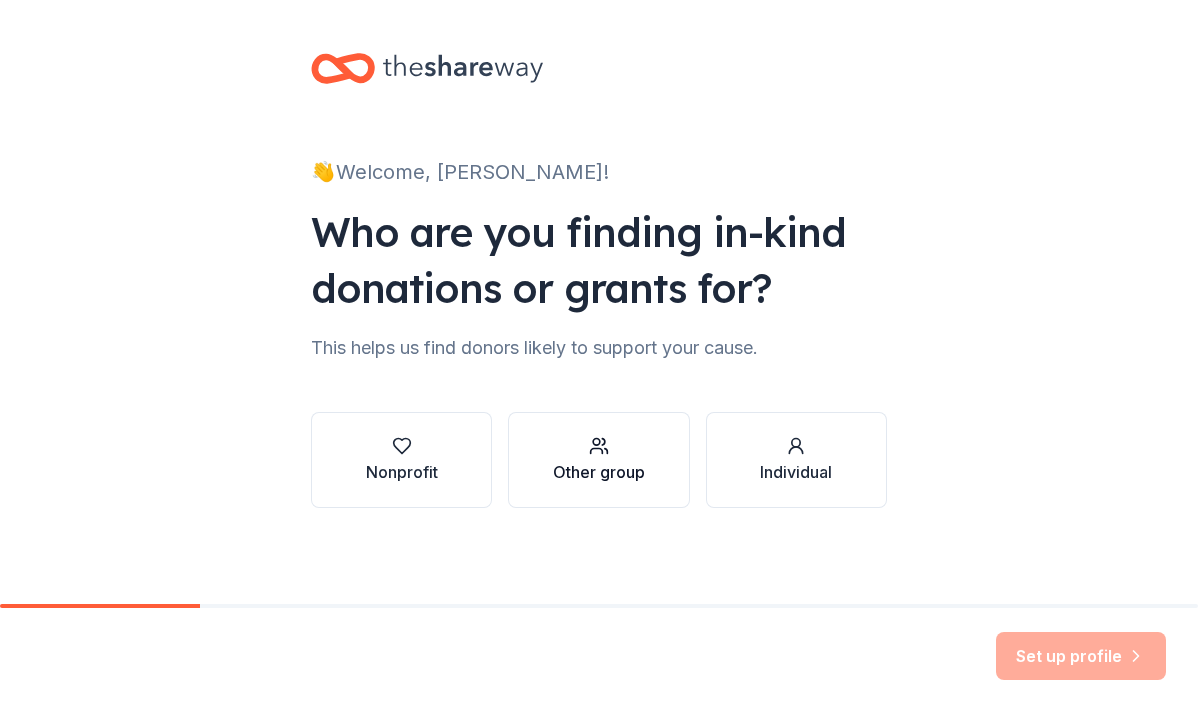 click on "Other group" at bounding box center (599, 472) 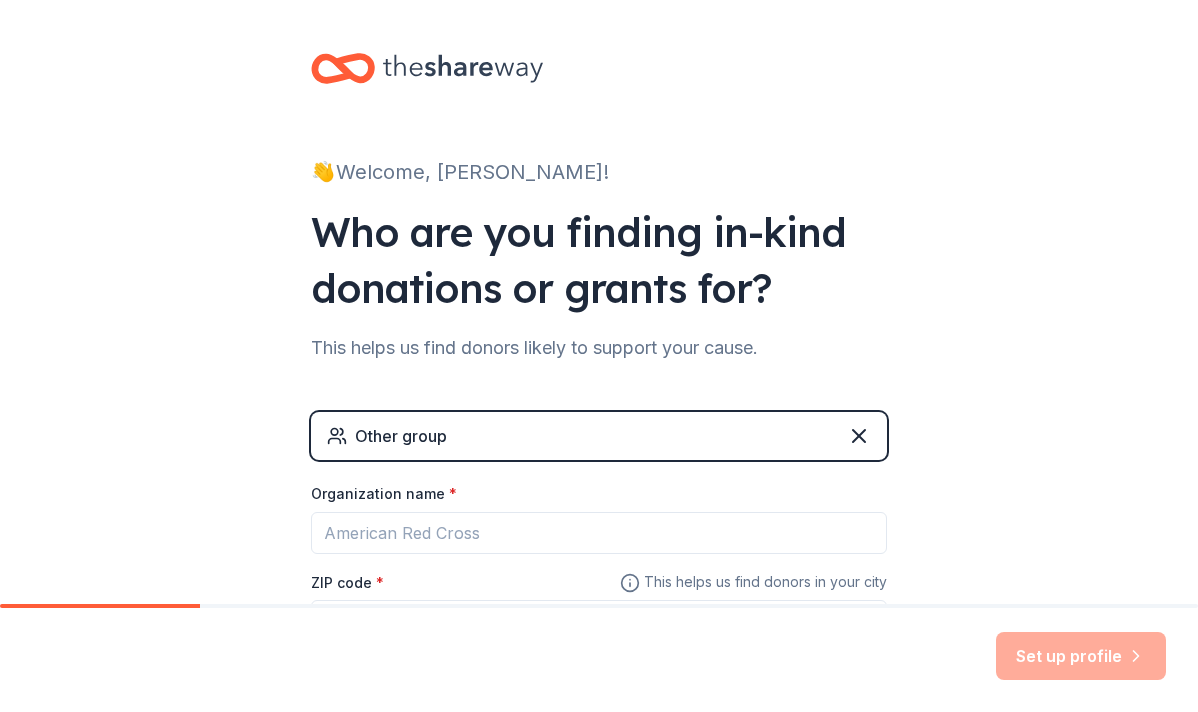 scroll, scrollTop: 160, scrollLeft: 0, axis: vertical 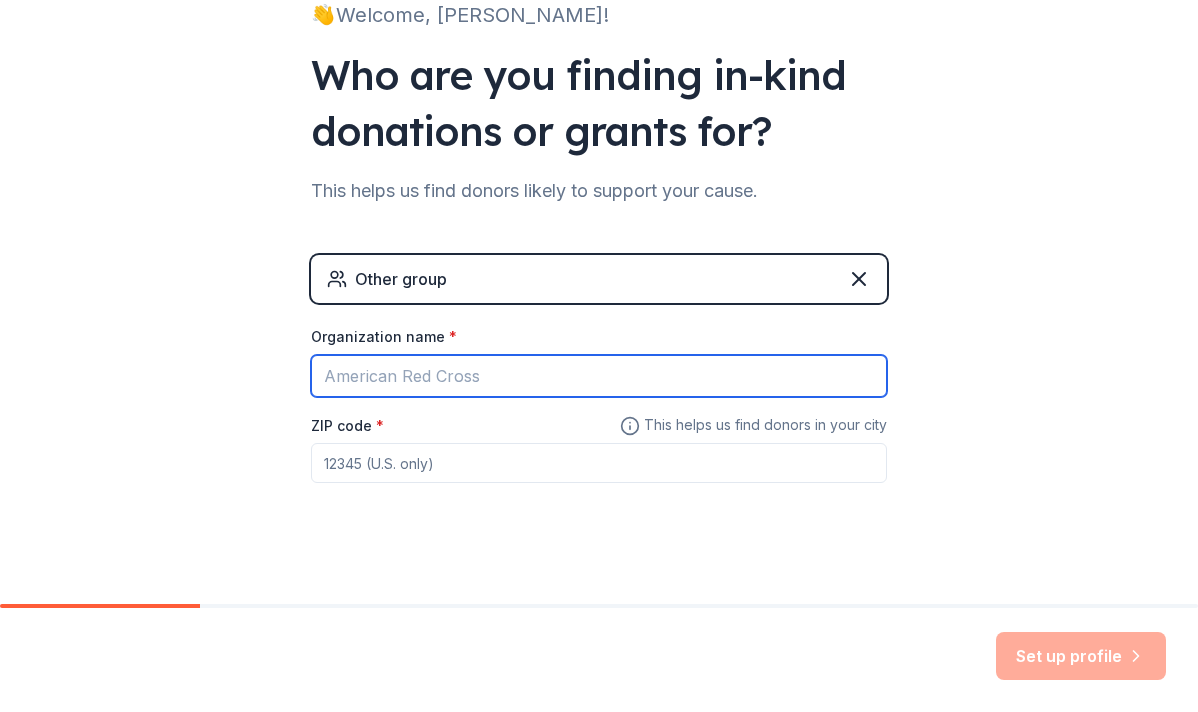 click on "Organization name *" at bounding box center [599, 376] 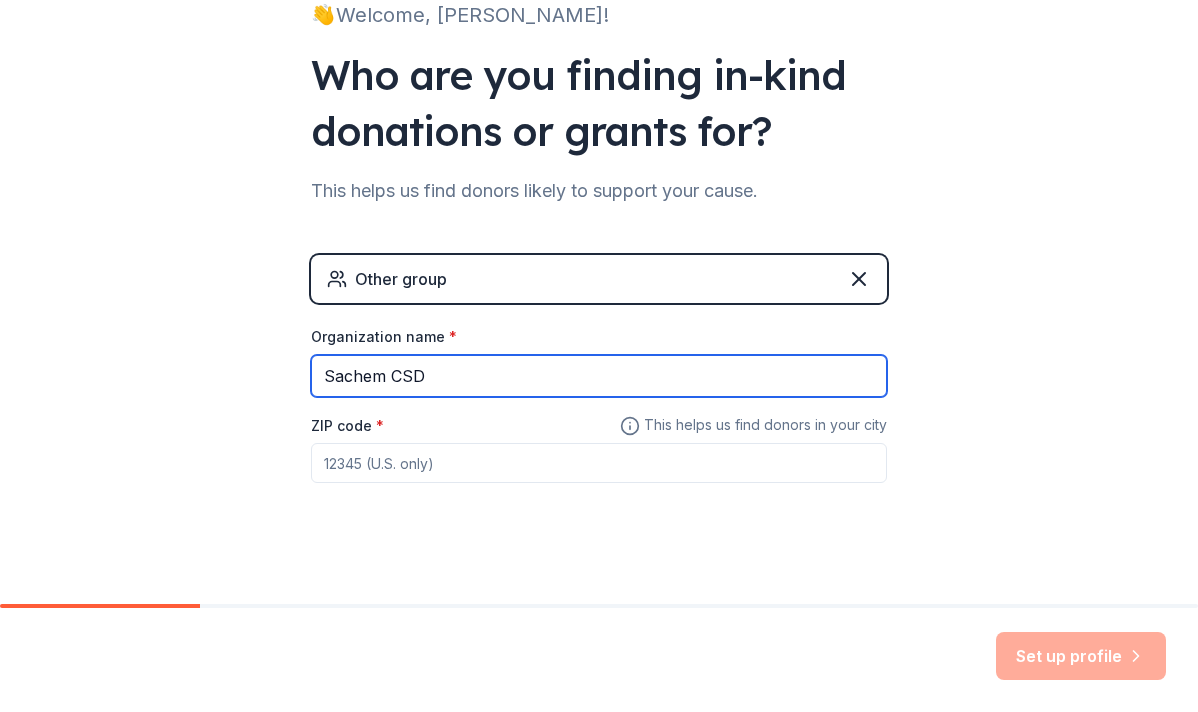 type on "Sachem CSD" 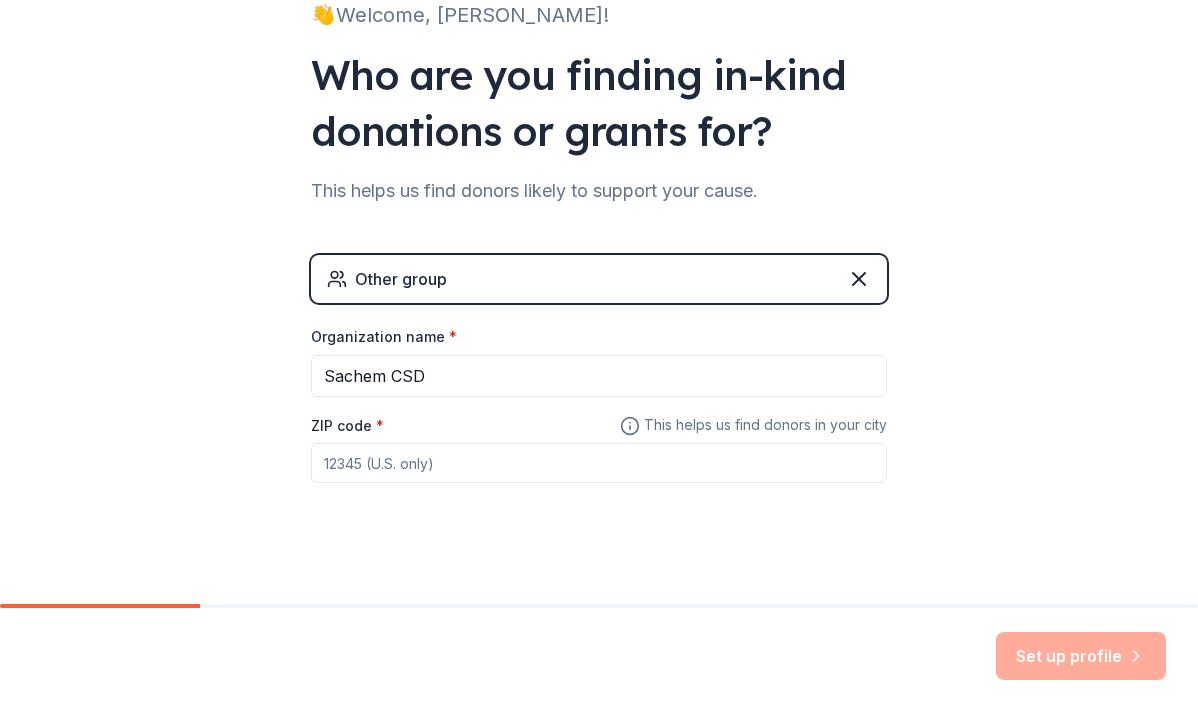 click on "ZIP code *" at bounding box center (599, 463) 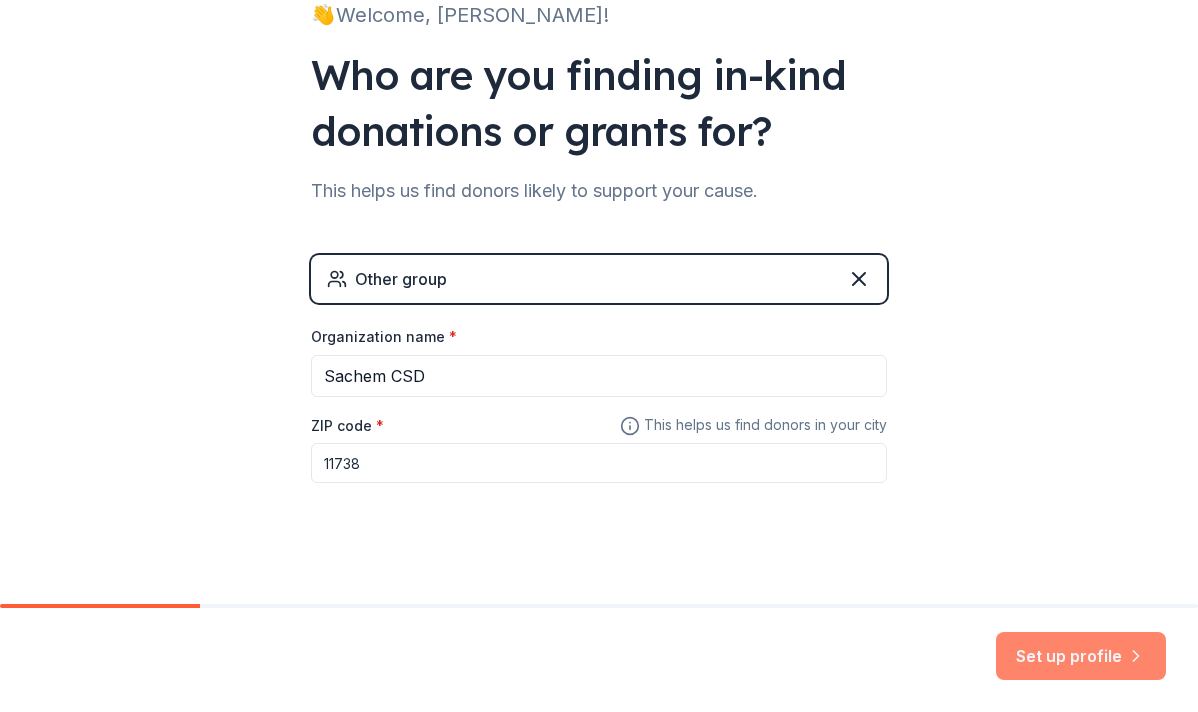 type on "11738" 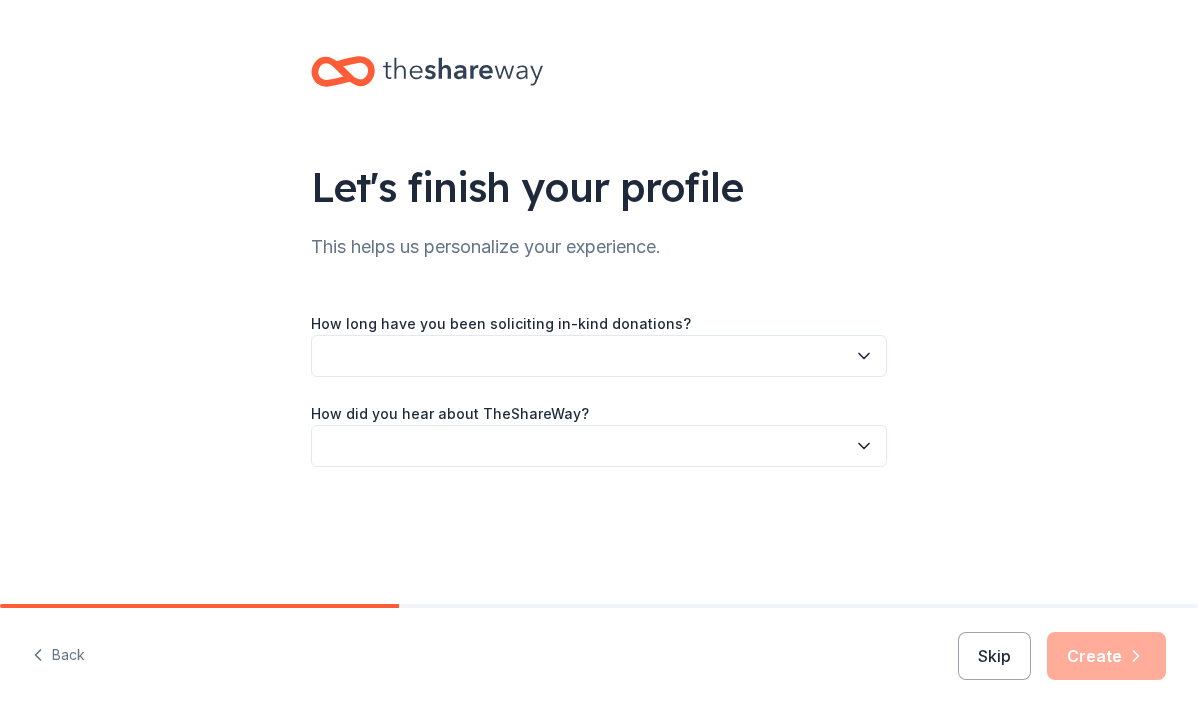 click at bounding box center (599, 356) 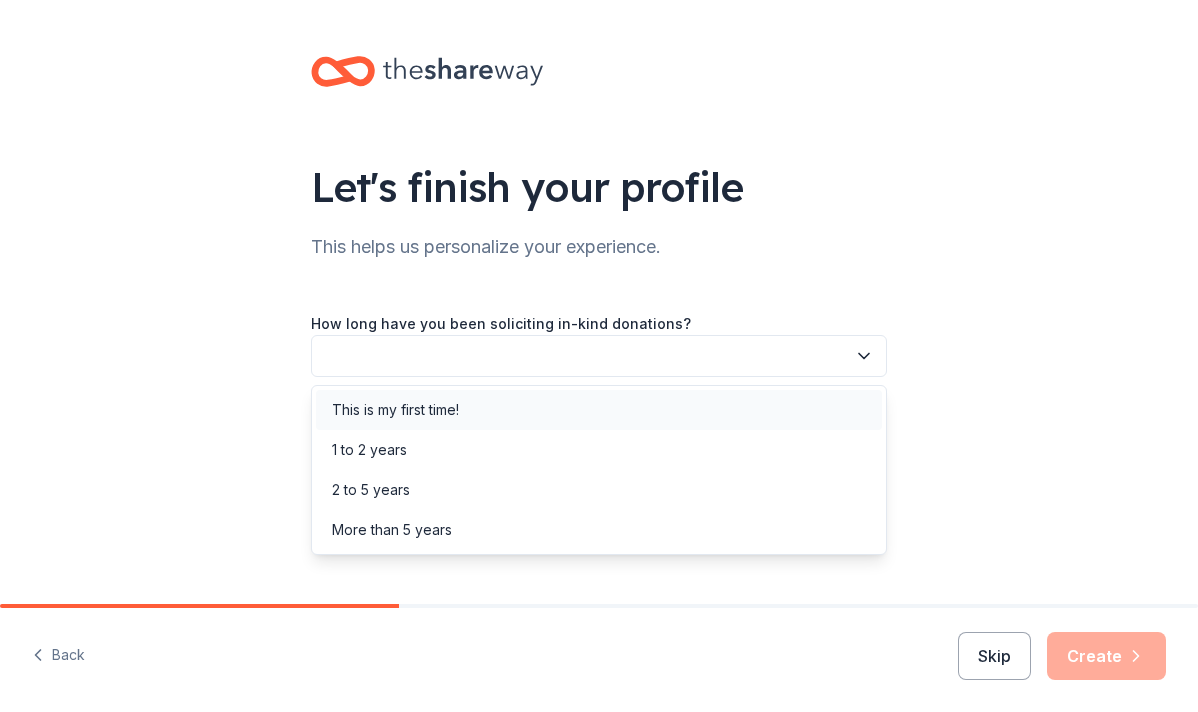 click on "This is my first time!" at bounding box center [599, 410] 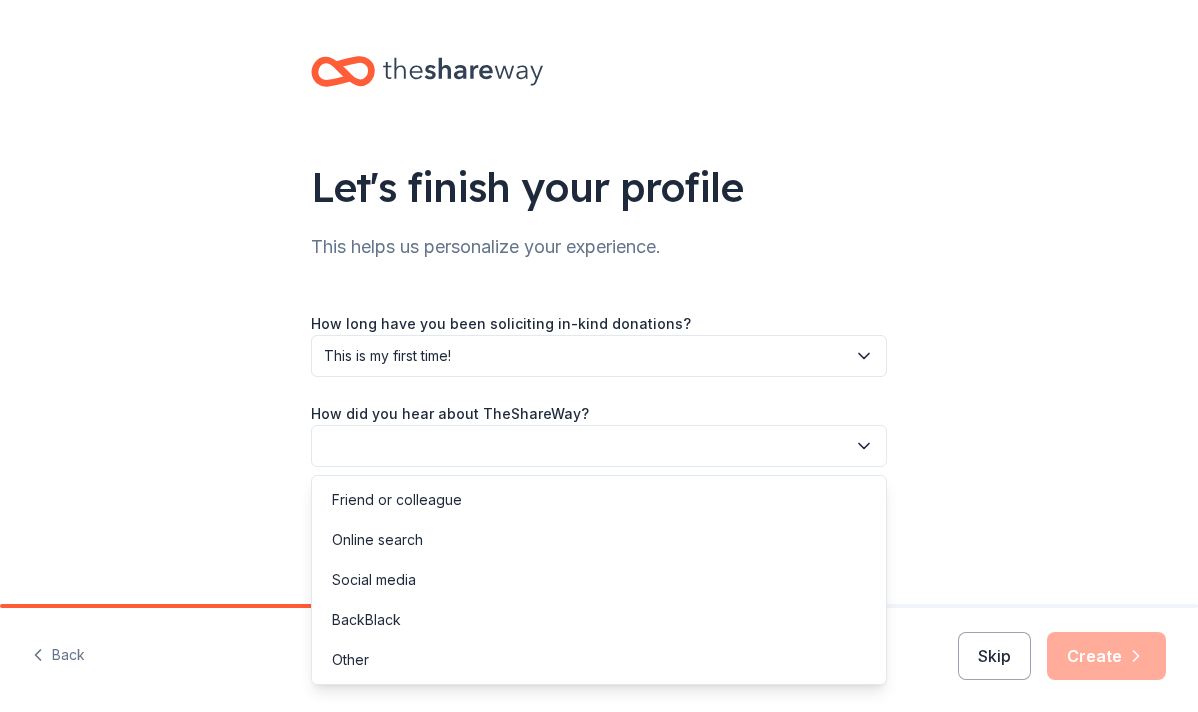 click at bounding box center [599, 446] 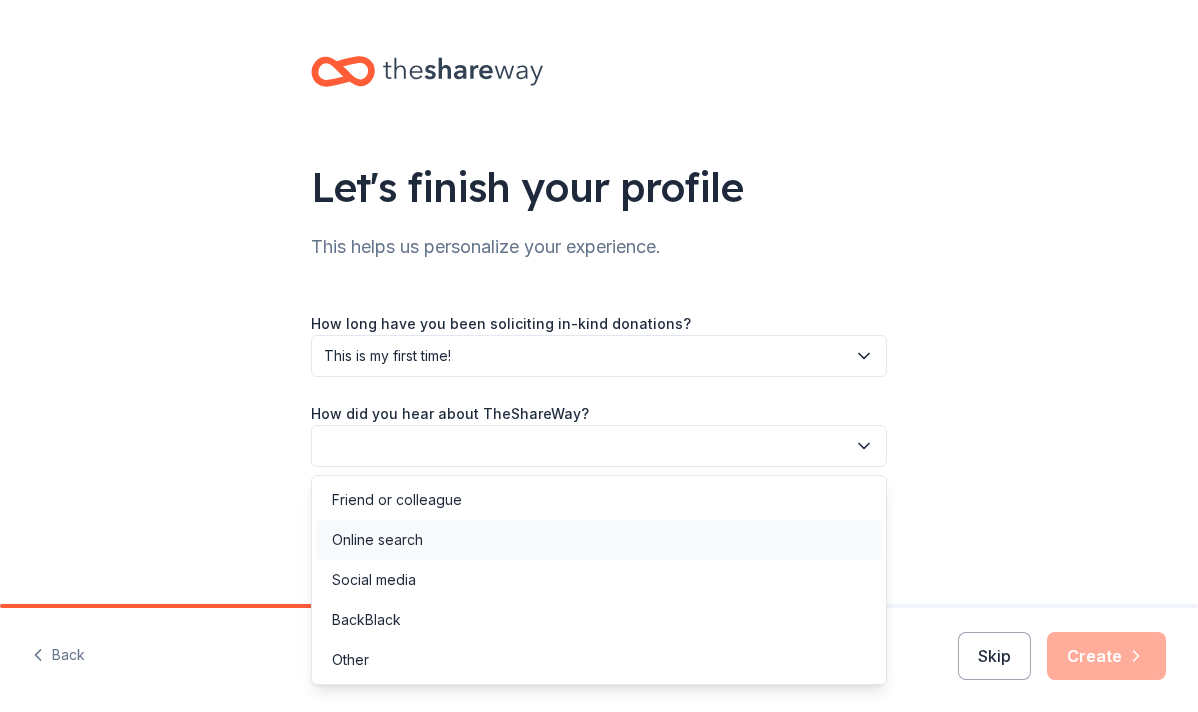 click on "Online search" at bounding box center [599, 540] 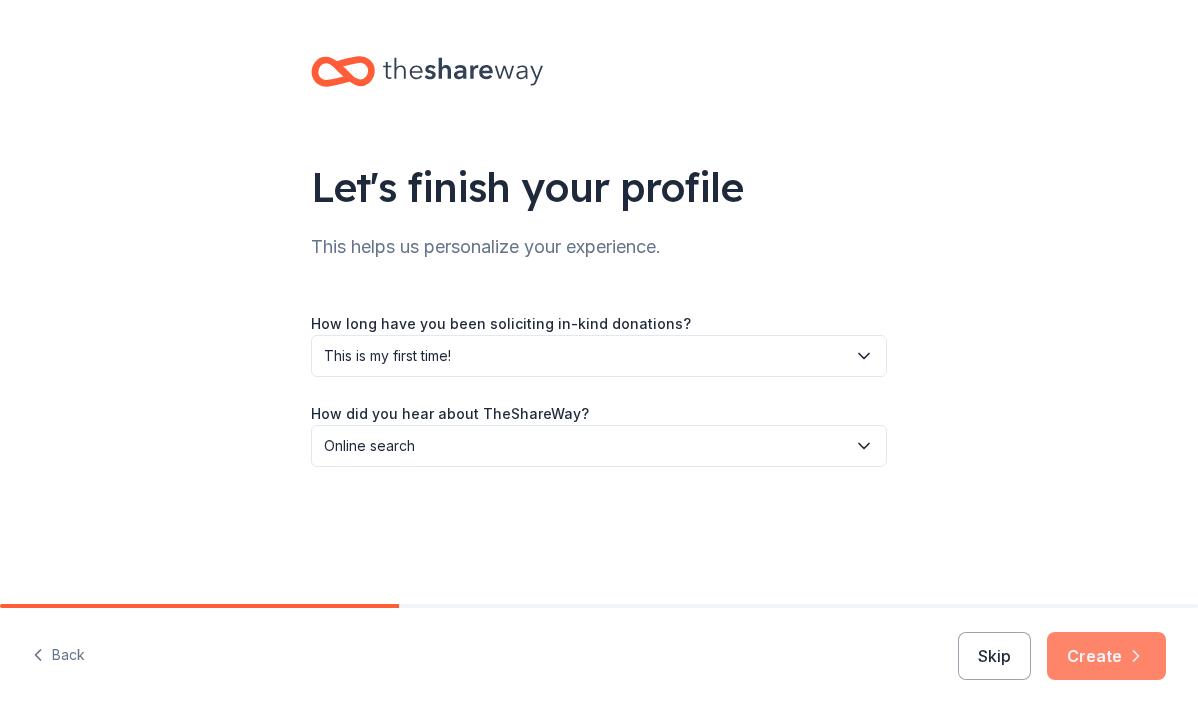 click on "Create" at bounding box center [1106, 656] 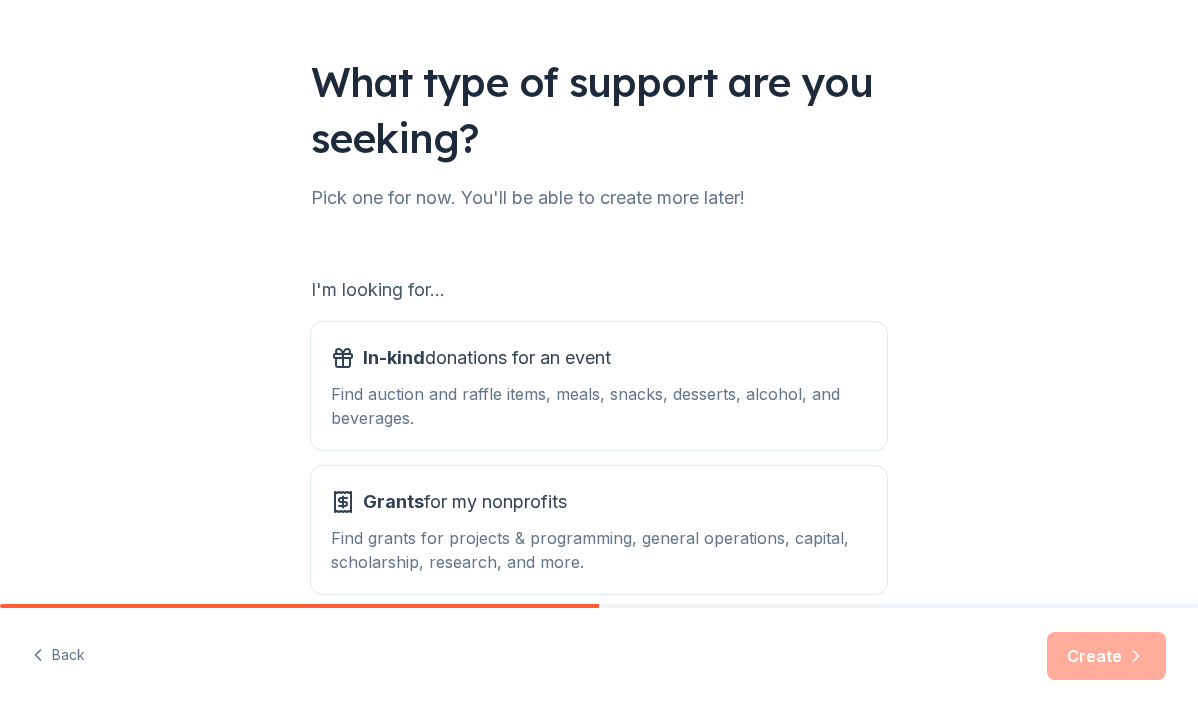 scroll, scrollTop: 169, scrollLeft: 0, axis: vertical 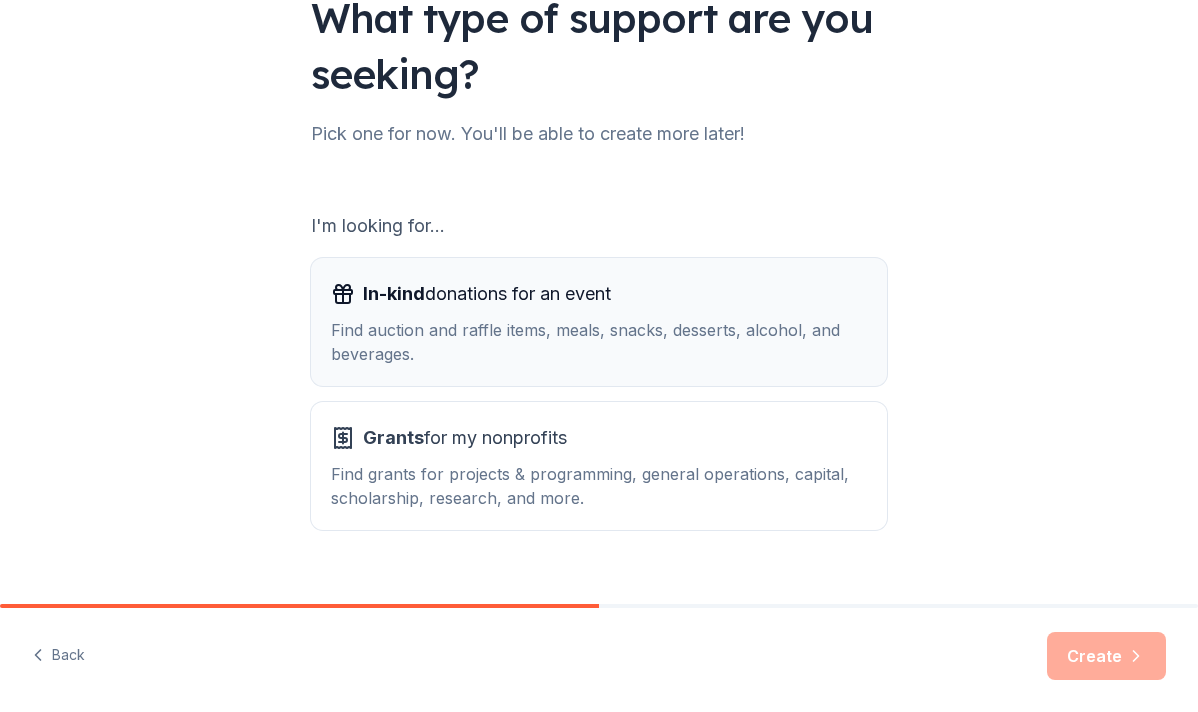 click on "Find auction and raffle items, meals, snacks, desserts, alcohol, and beverages." at bounding box center [599, 342] 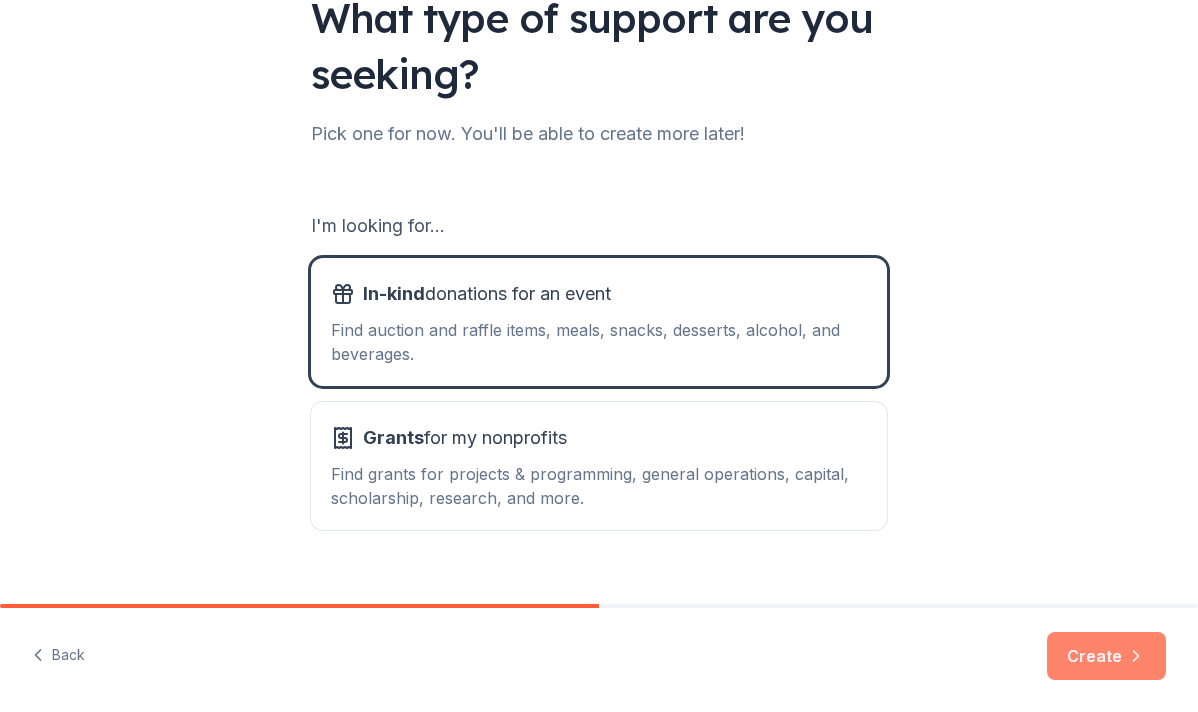 click on "Create" at bounding box center (1106, 656) 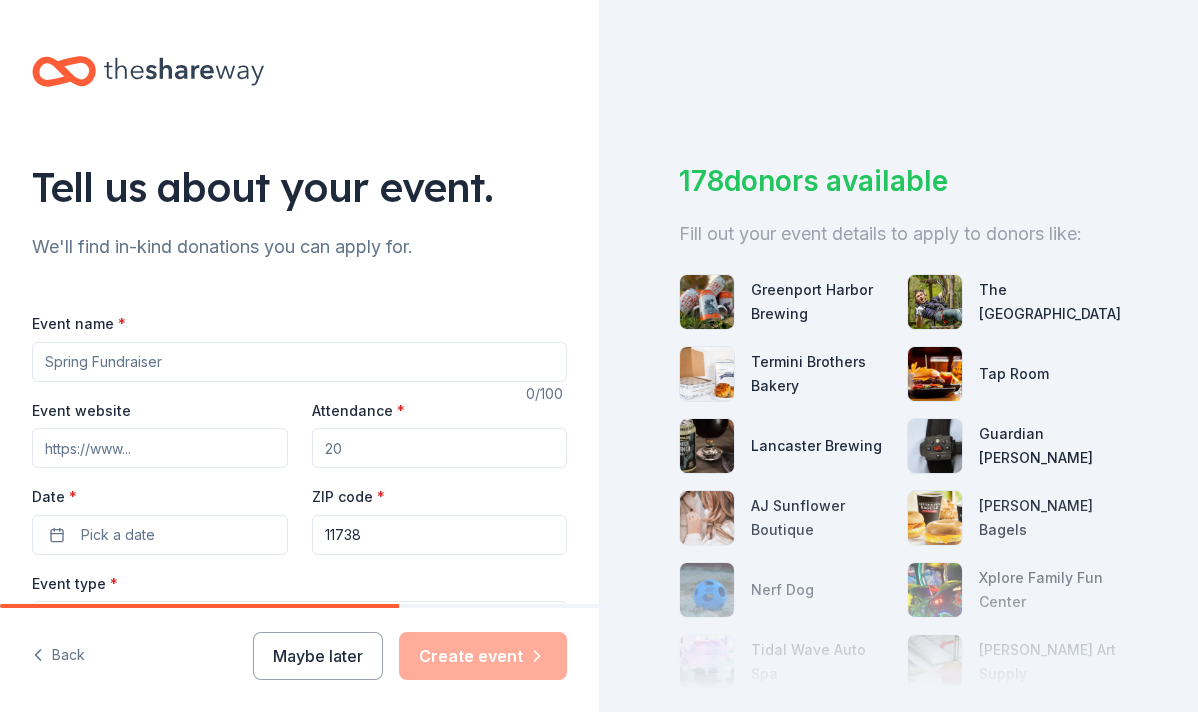 click on "Event name *" at bounding box center (299, 362) 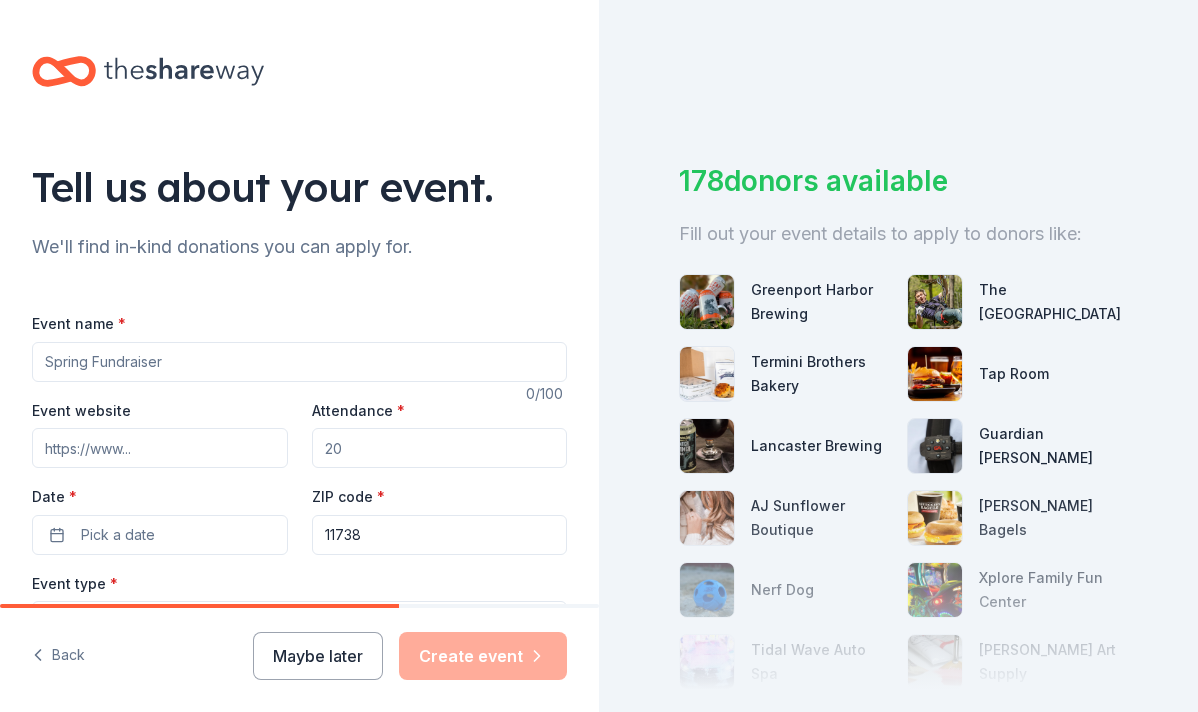 paste on "Sachem Day 5K – [DATE]" 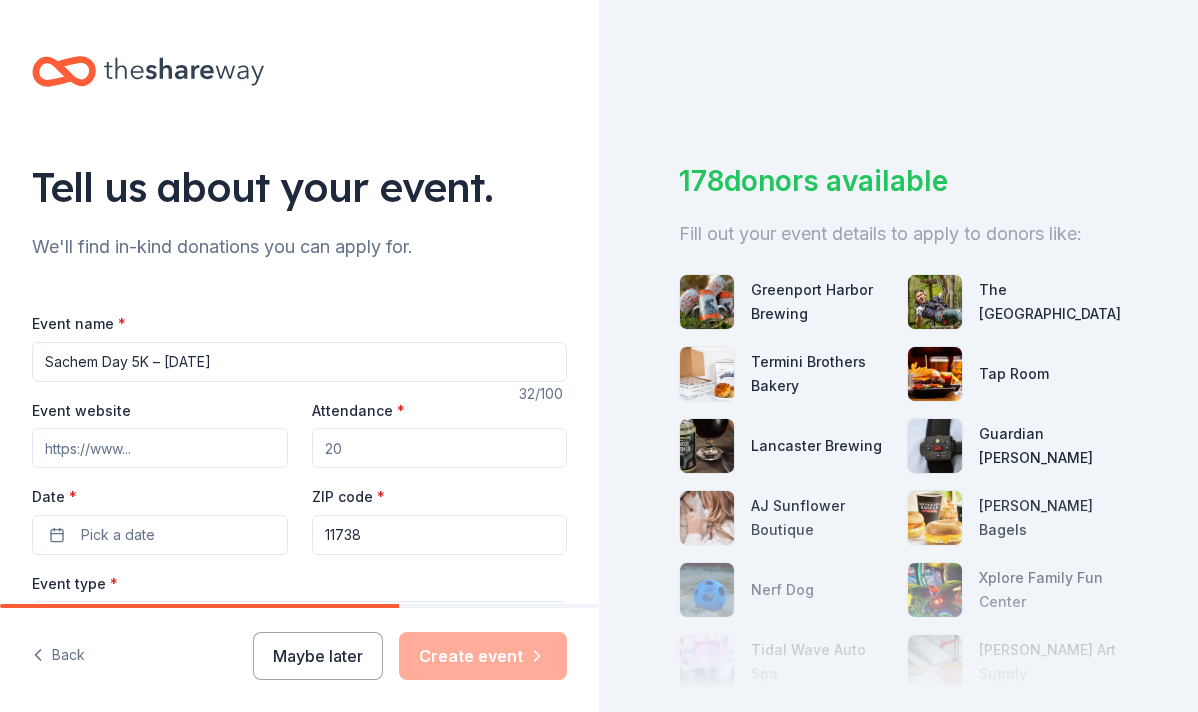 type on "Sachem Day 5K – [DATE]" 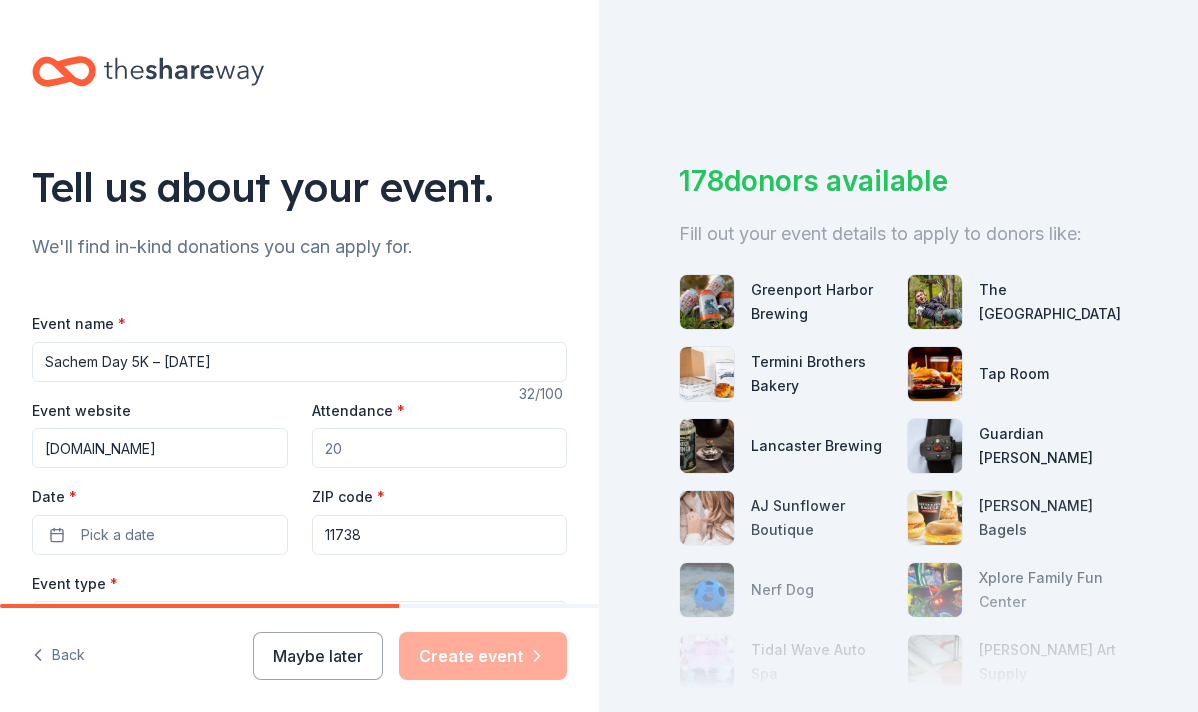type on "sachem.edu" 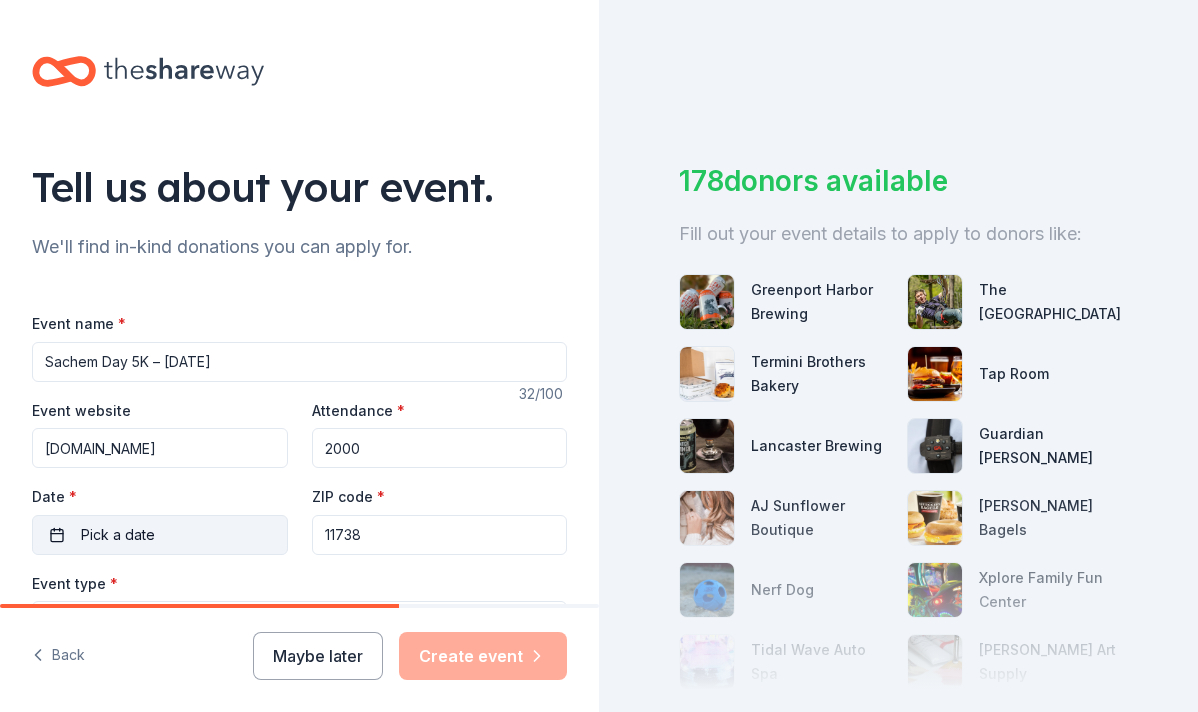 type on "2000" 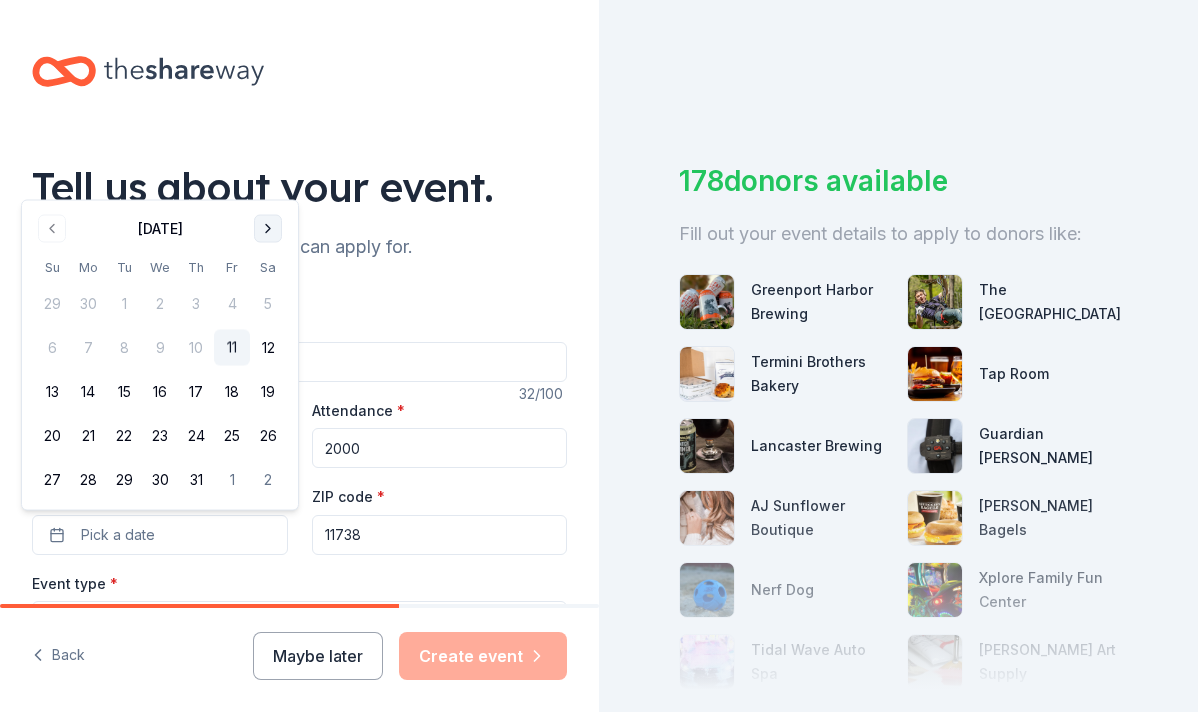 click at bounding box center (268, 229) 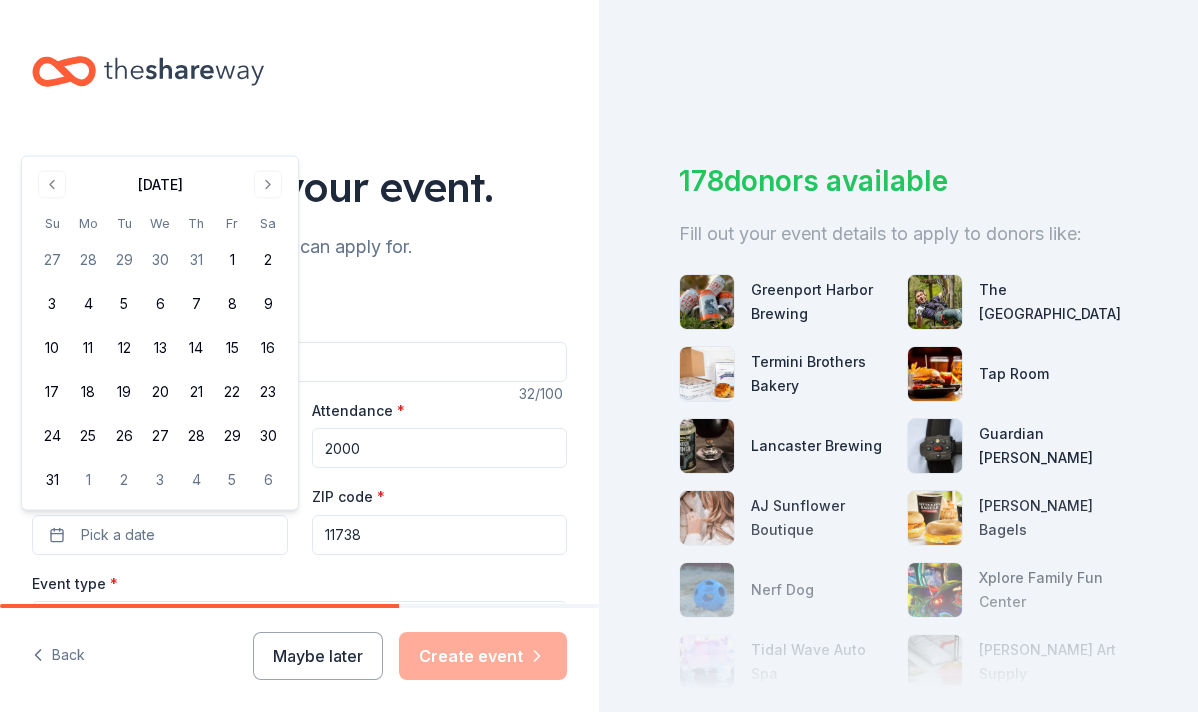 click on "August 2025 Su Mo Tu We Th Fr Sa 27 28 29 30 31 1 2 3 4 5 6 7 8 9 10 11 12 13 14 15 16 17 18 19 20 21 22 23 24 25 26 27 28 29 30 31 1 2 3 4 5 6" at bounding box center [160, 333] 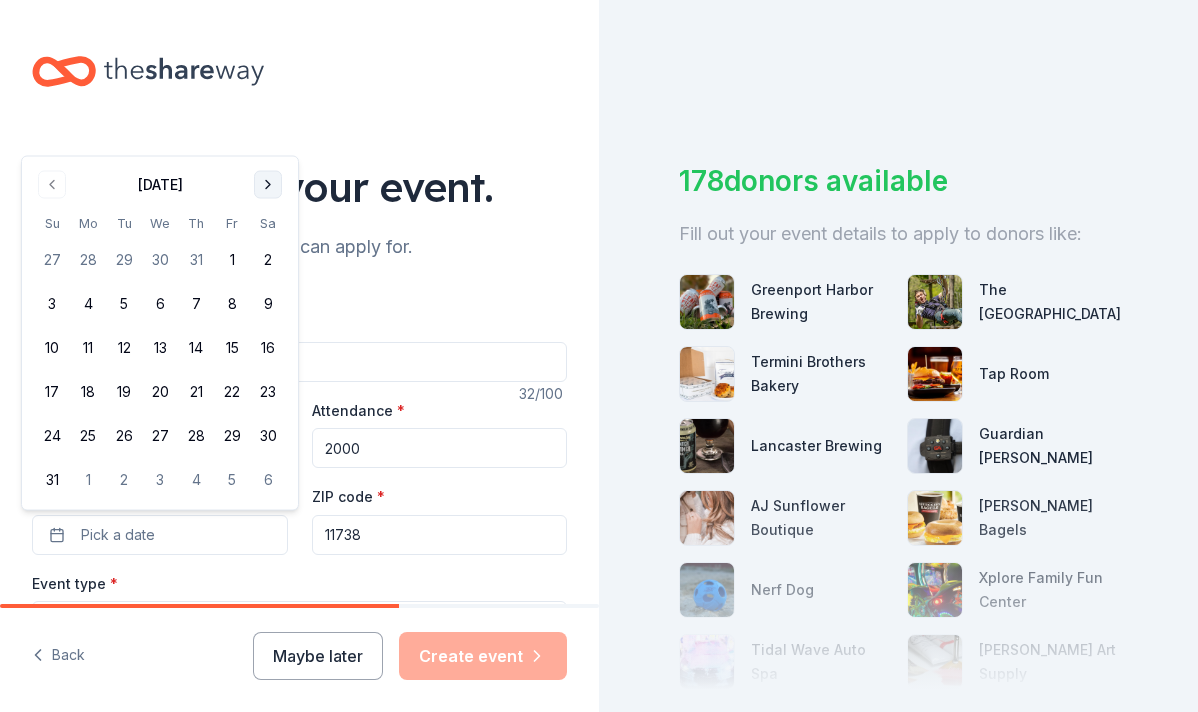 click at bounding box center (268, 185) 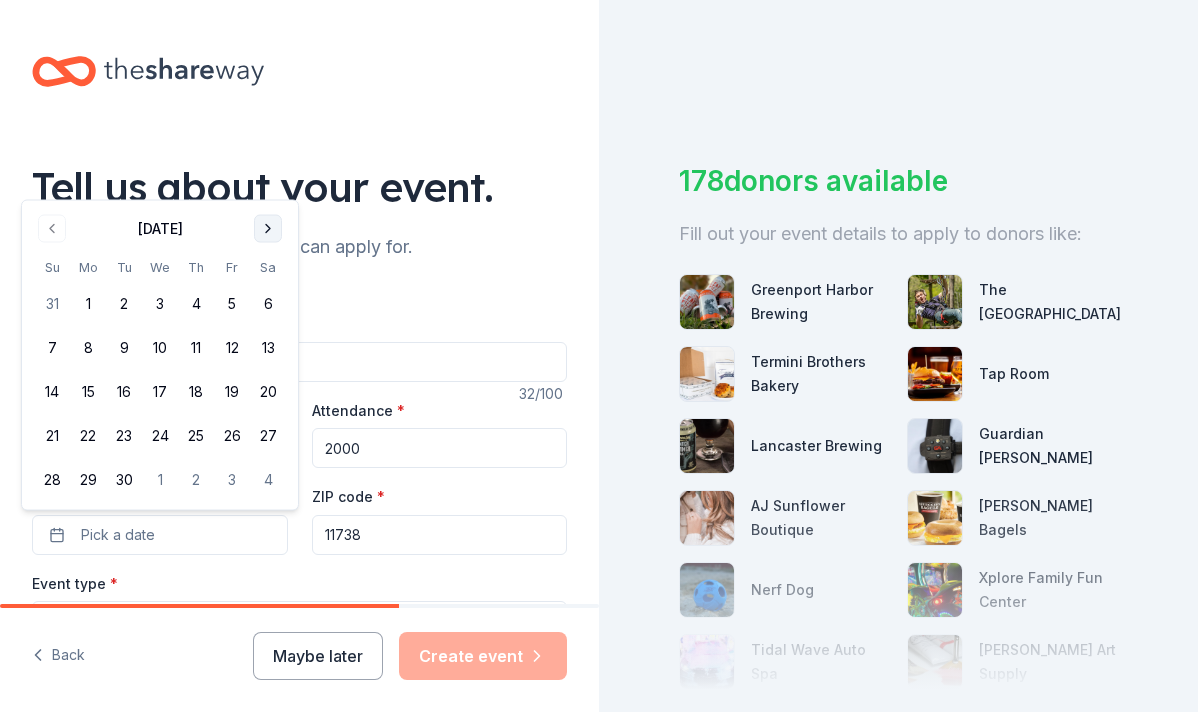 click at bounding box center (268, 229) 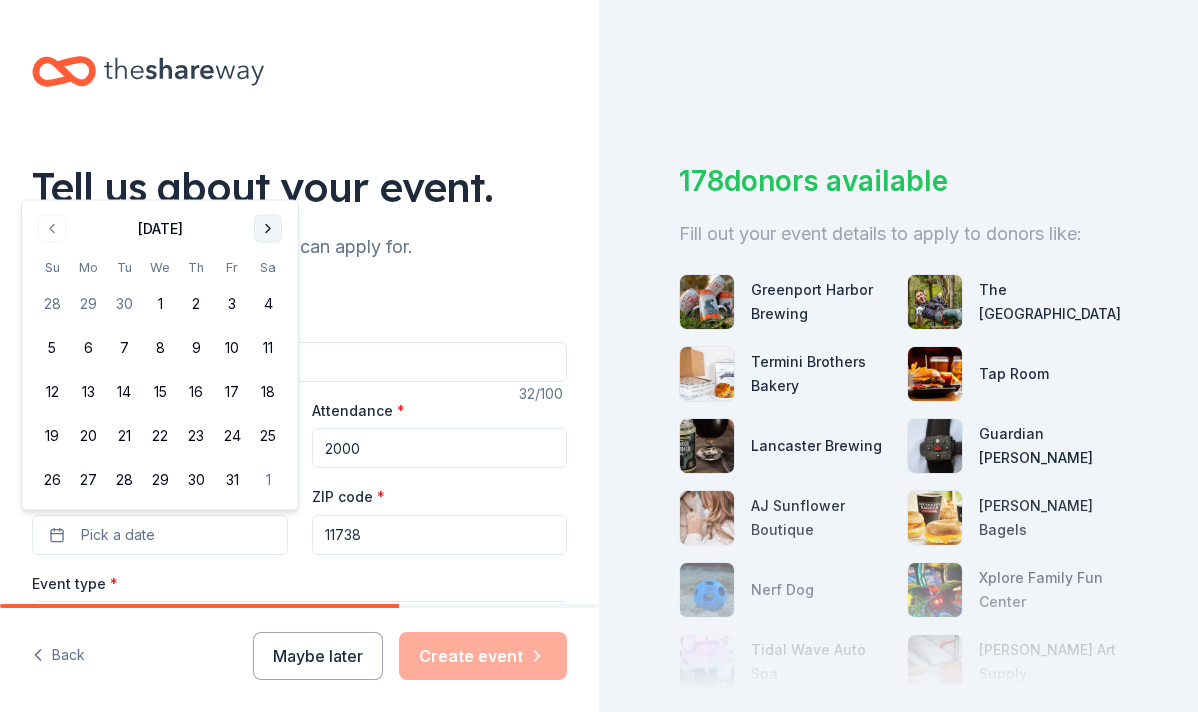 click at bounding box center (268, 229) 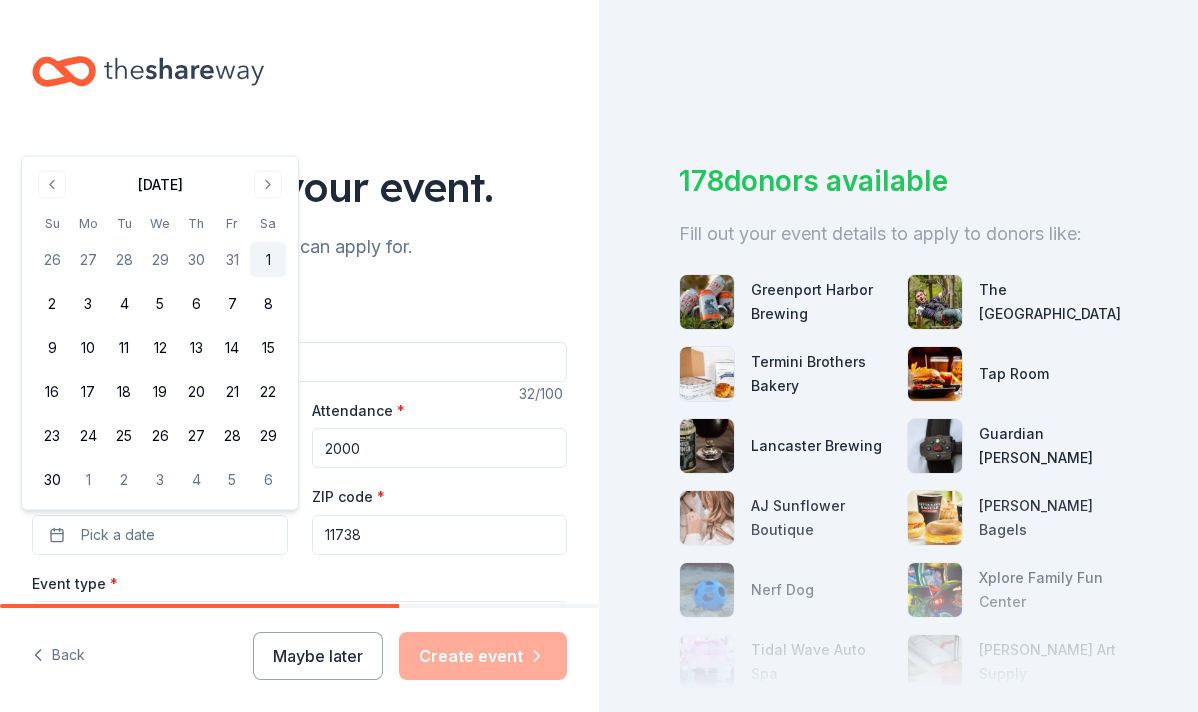click on "1" at bounding box center [268, 260] 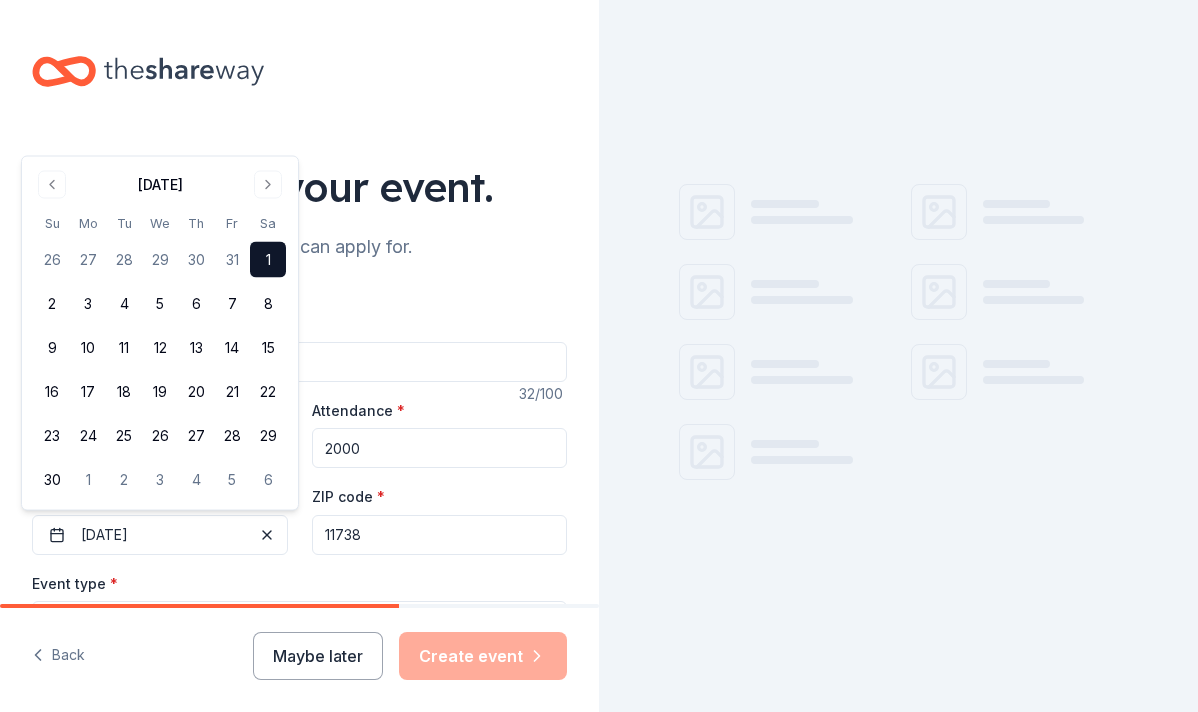 click on "ZIP code * 11738" at bounding box center [440, 519] 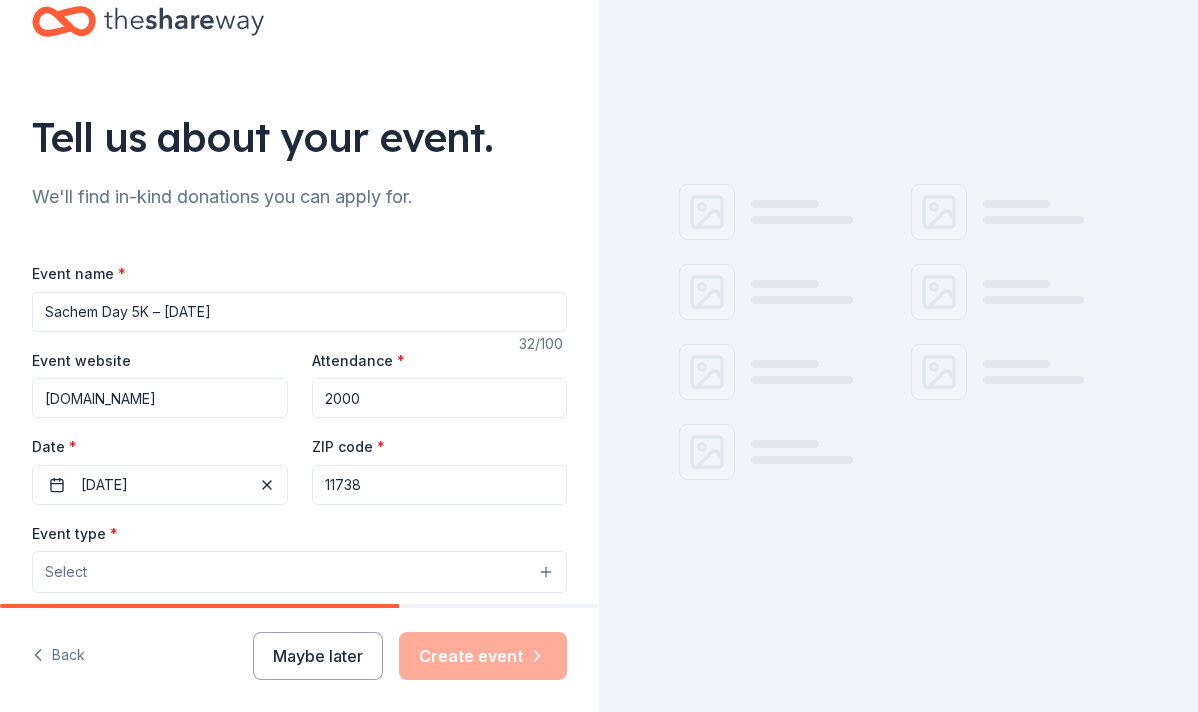 scroll, scrollTop: 125, scrollLeft: 0, axis: vertical 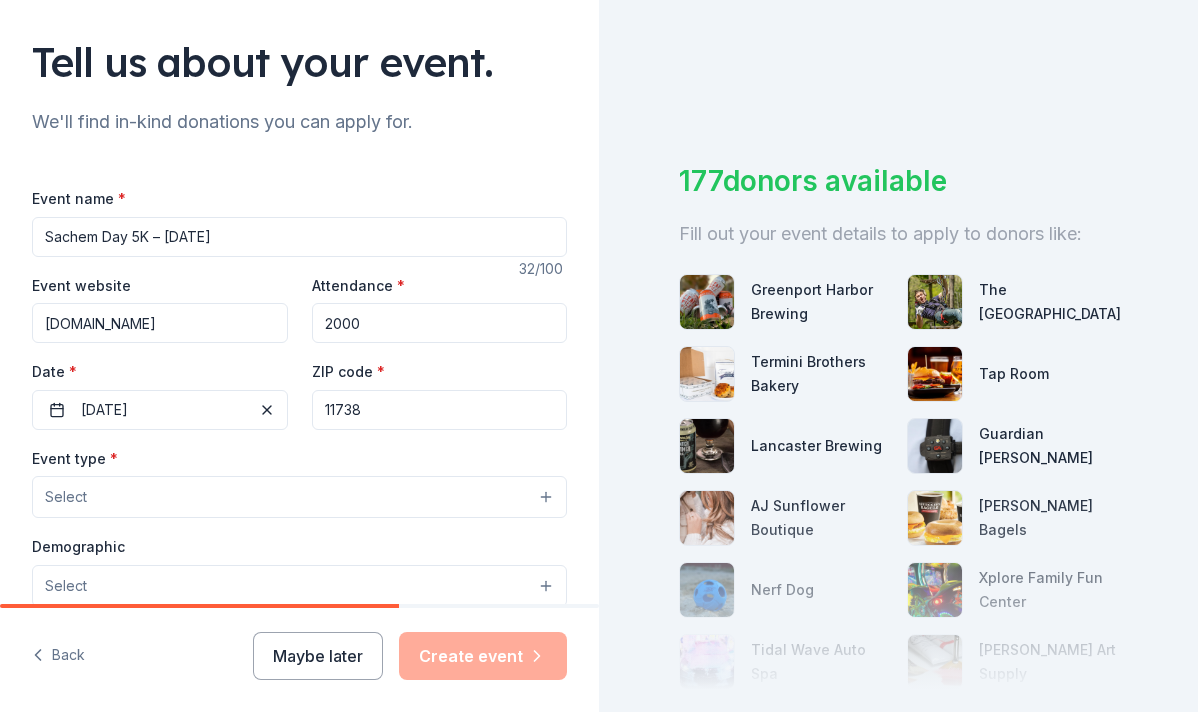 click on "Select" at bounding box center [299, 497] 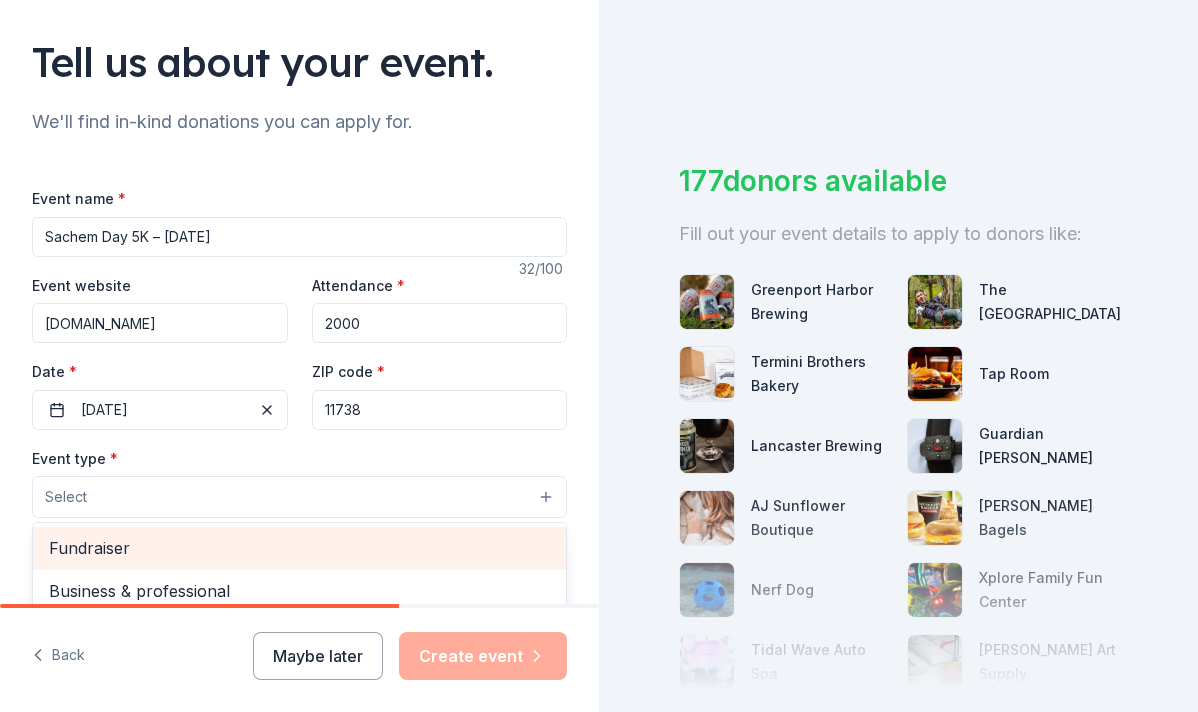 scroll, scrollTop: 66, scrollLeft: 0, axis: vertical 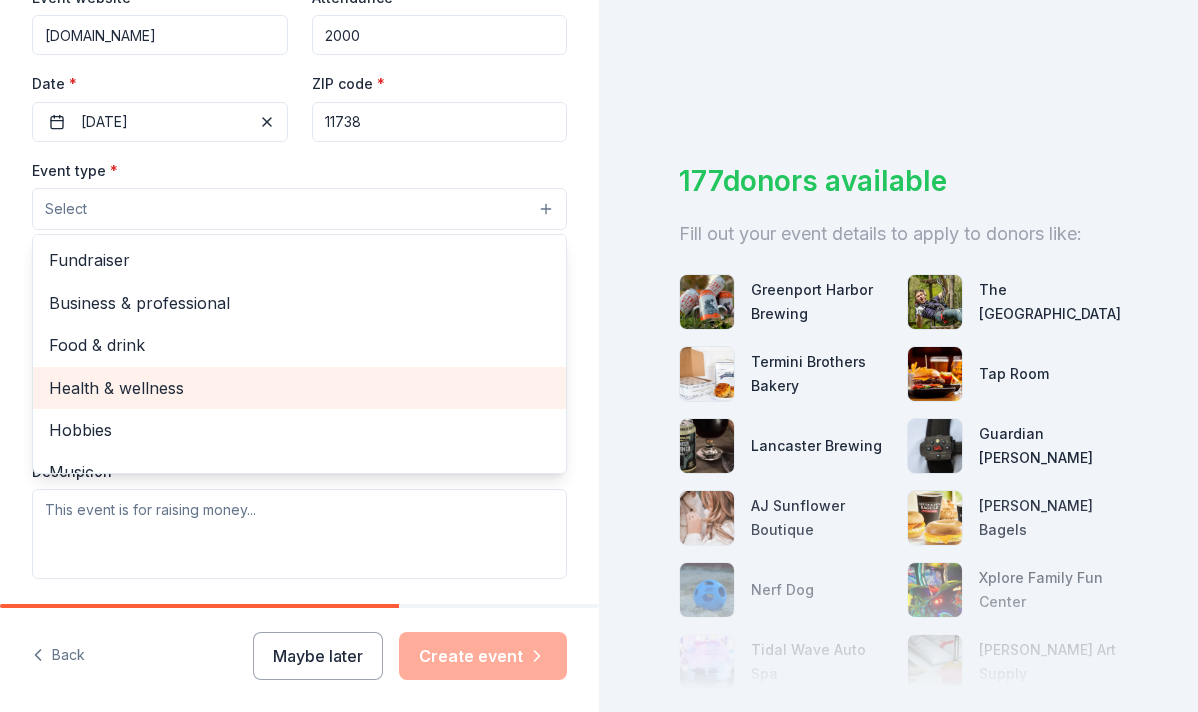 click on "Health & wellness" at bounding box center [299, 388] 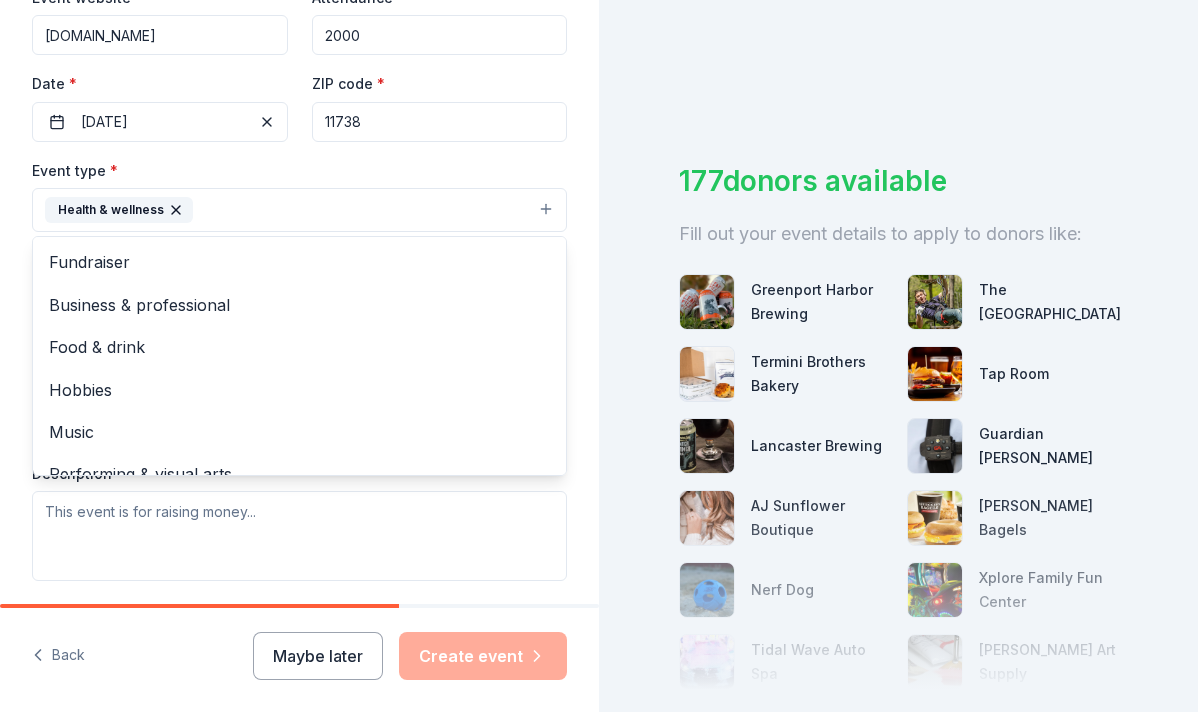 click on "Event type * Health & wellness Fundraiser Business & professional Food & drink Hobbies Music Performing & visual arts" at bounding box center [299, 195] 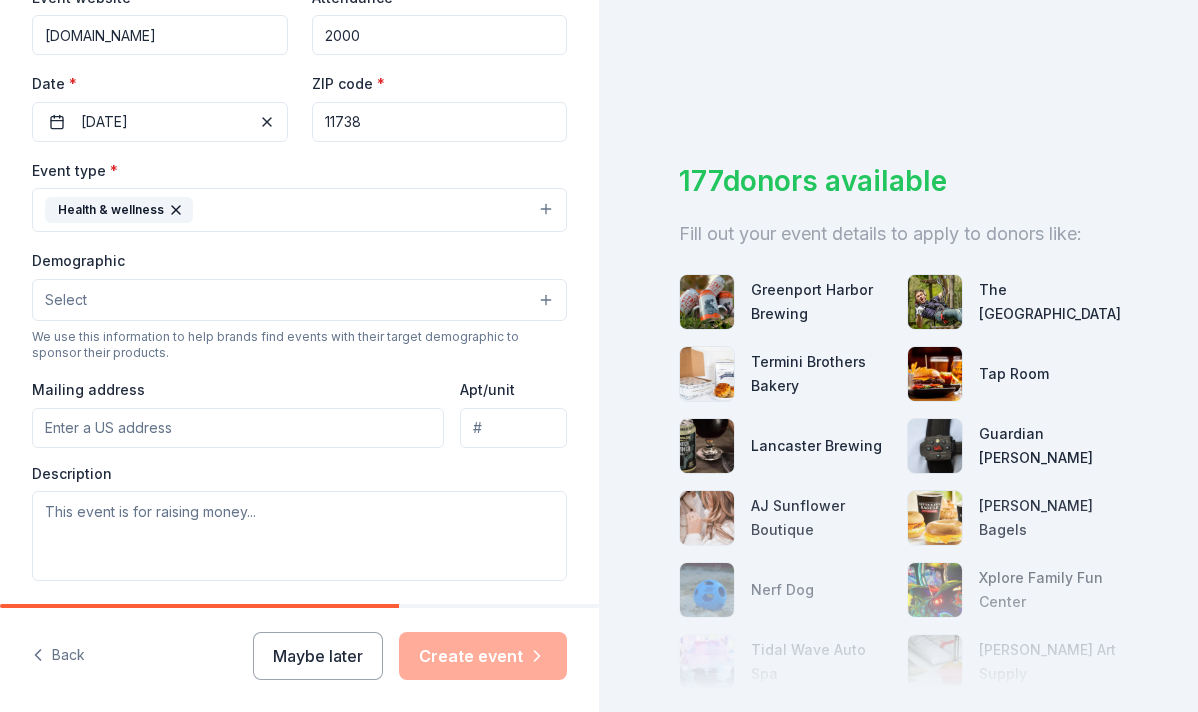 click on "Select" at bounding box center (299, 300) 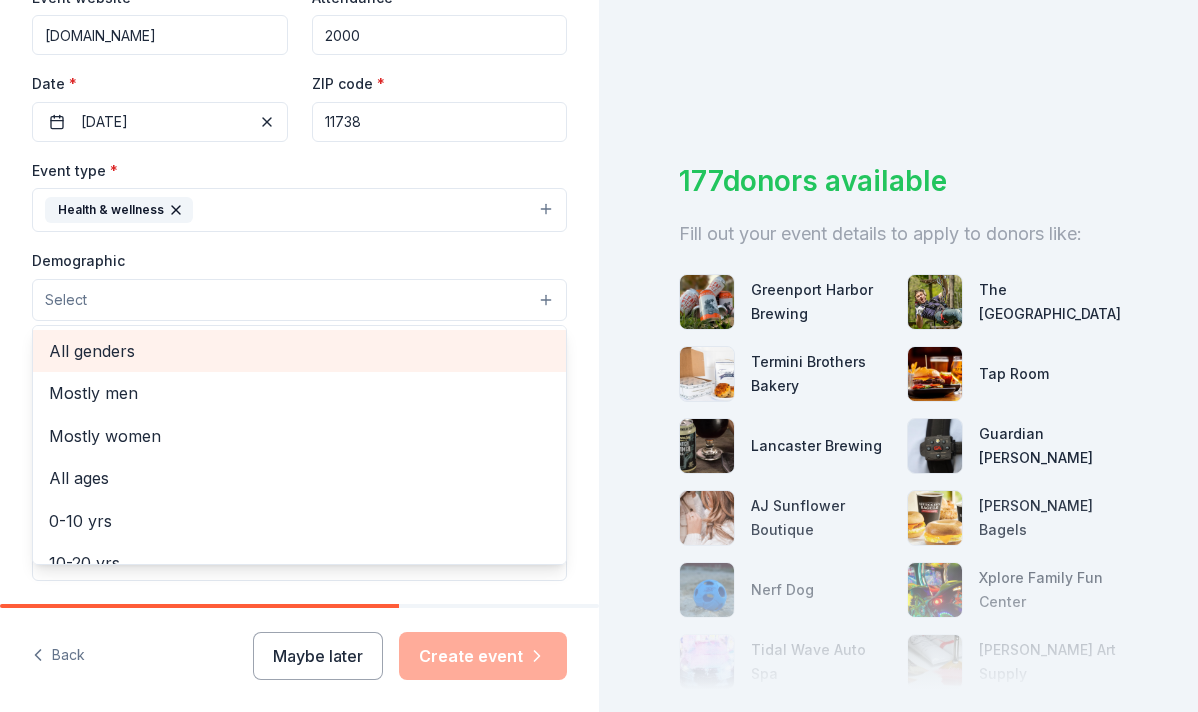click on "All genders" at bounding box center (299, 351) 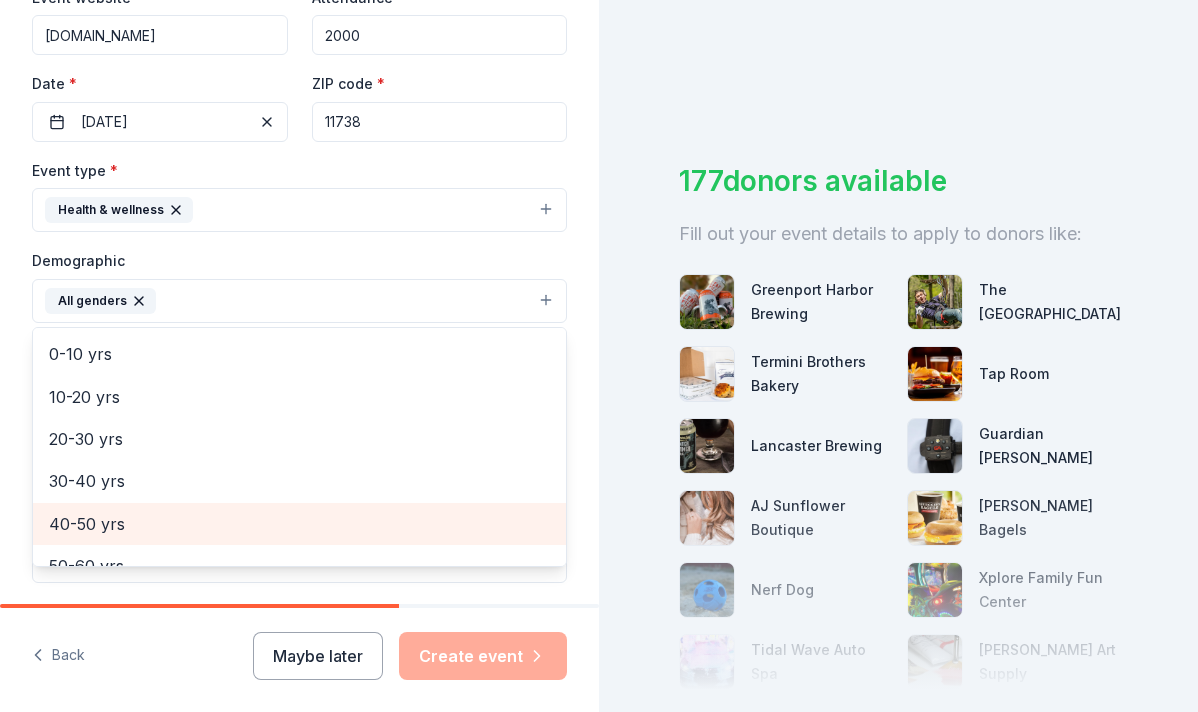 scroll, scrollTop: 120, scrollLeft: 0, axis: vertical 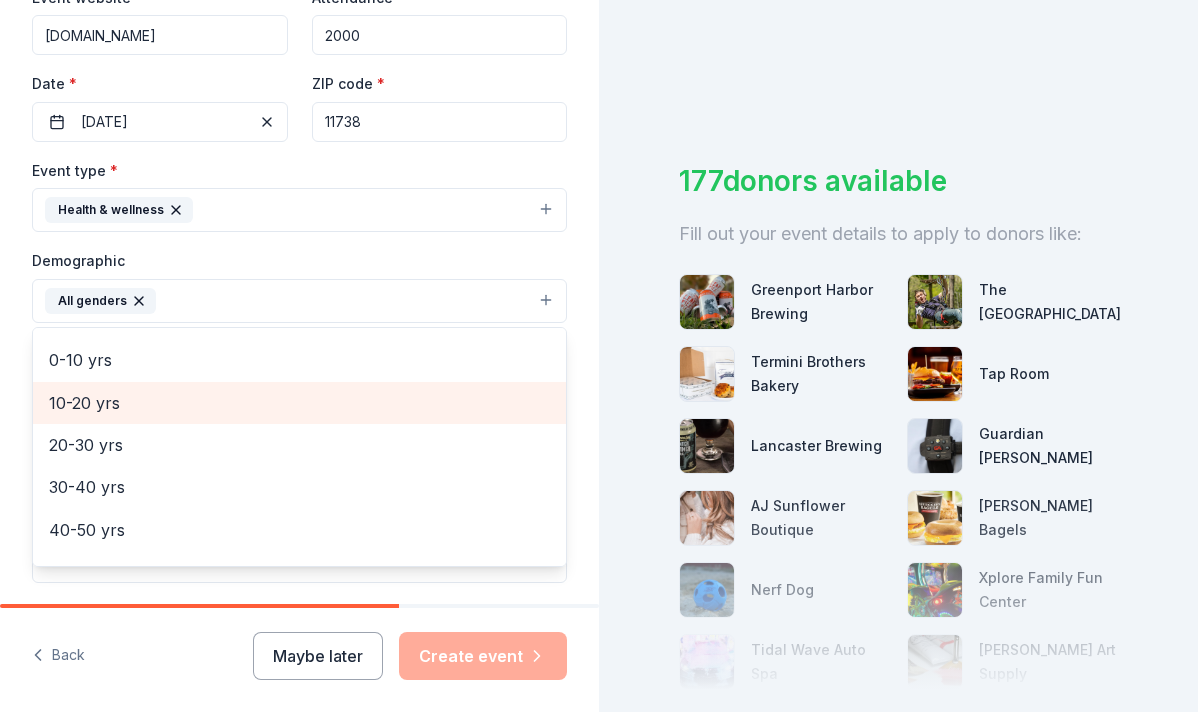 click on "10-20 yrs" at bounding box center (299, 403) 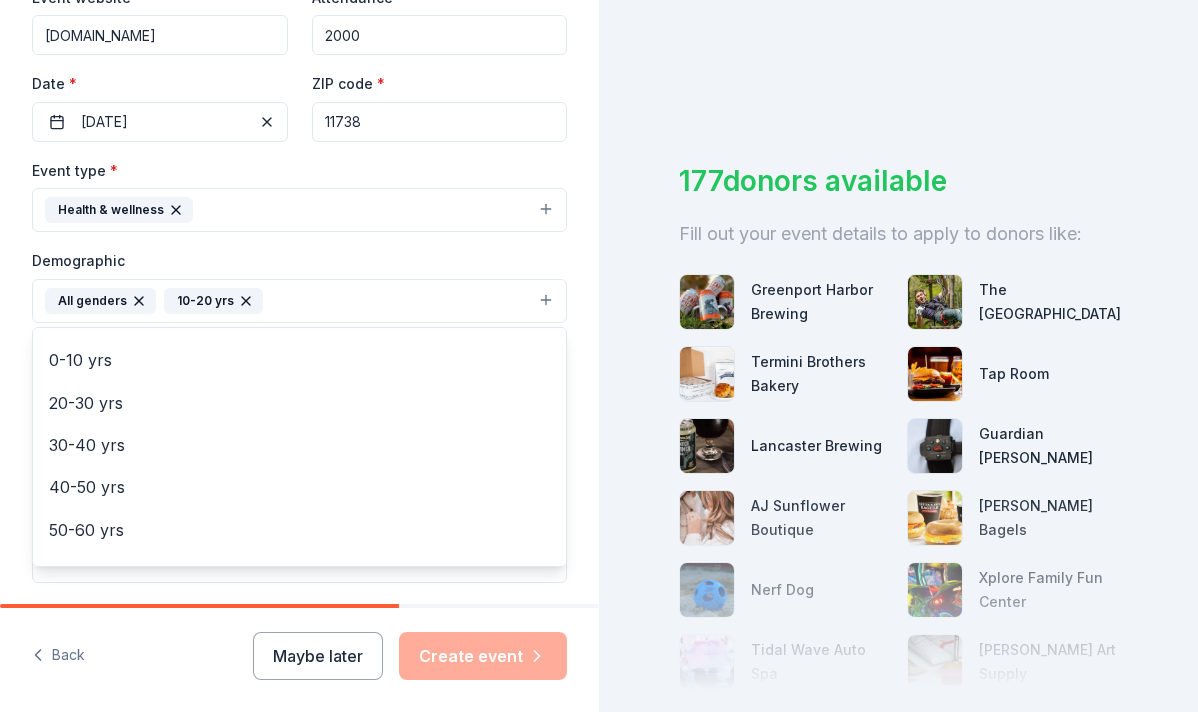 click on "Tell us about your event. We'll find in-kind donations you can apply for. Event name * Sachem Day 5K – November 1, 2025 32 /100 Event website sachem.edu Attendance * 2000 Date * 11/01/2025 ZIP code * 11738 Event type * Health & wellness Demographic All genders 10-20 yrs Mostly men Mostly women All ages 0-10 yrs 20-30 yrs 30-40 yrs 40-50 yrs 50-60 yrs 60-70 yrs 70-80 yrs 80+ yrs We use this information to help brands find events with their target demographic to sponsor their products. Mailing address Apt/unit Description What are you looking for? * Auction & raffle Meals Snacks Desserts Alcohol Beverages Send me reminders Email me reminders of donor application deadlines Recurring event" at bounding box center (299, 254) 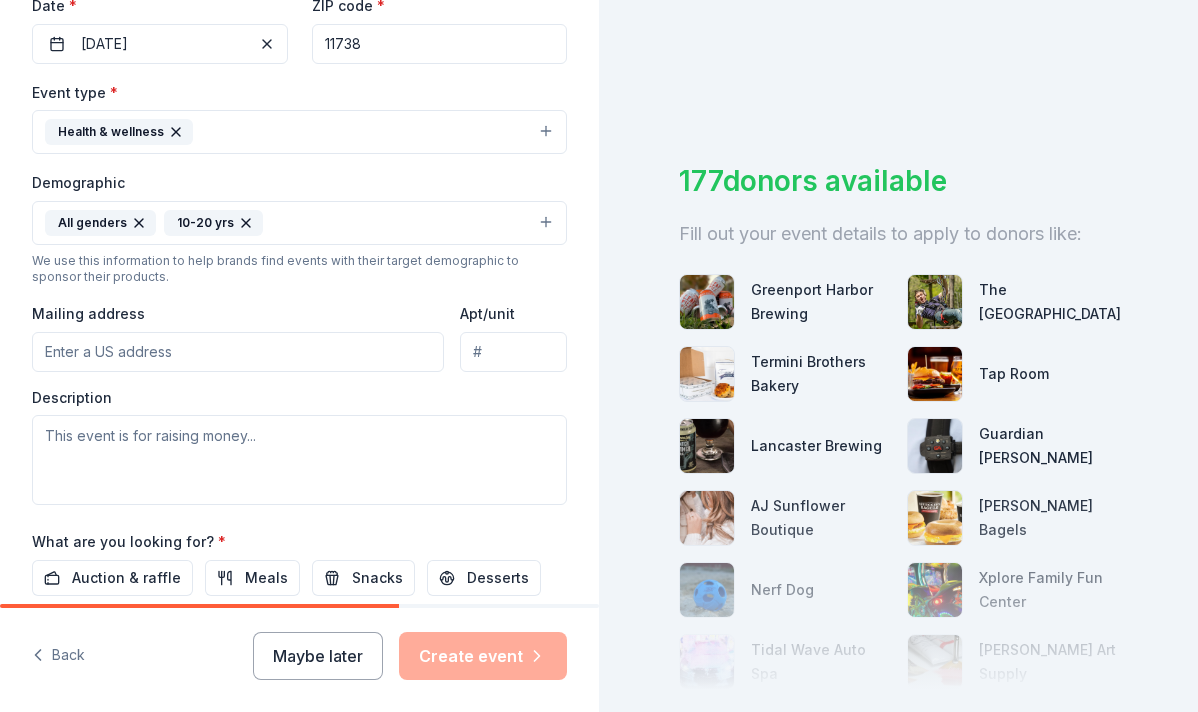 scroll, scrollTop: 493, scrollLeft: 0, axis: vertical 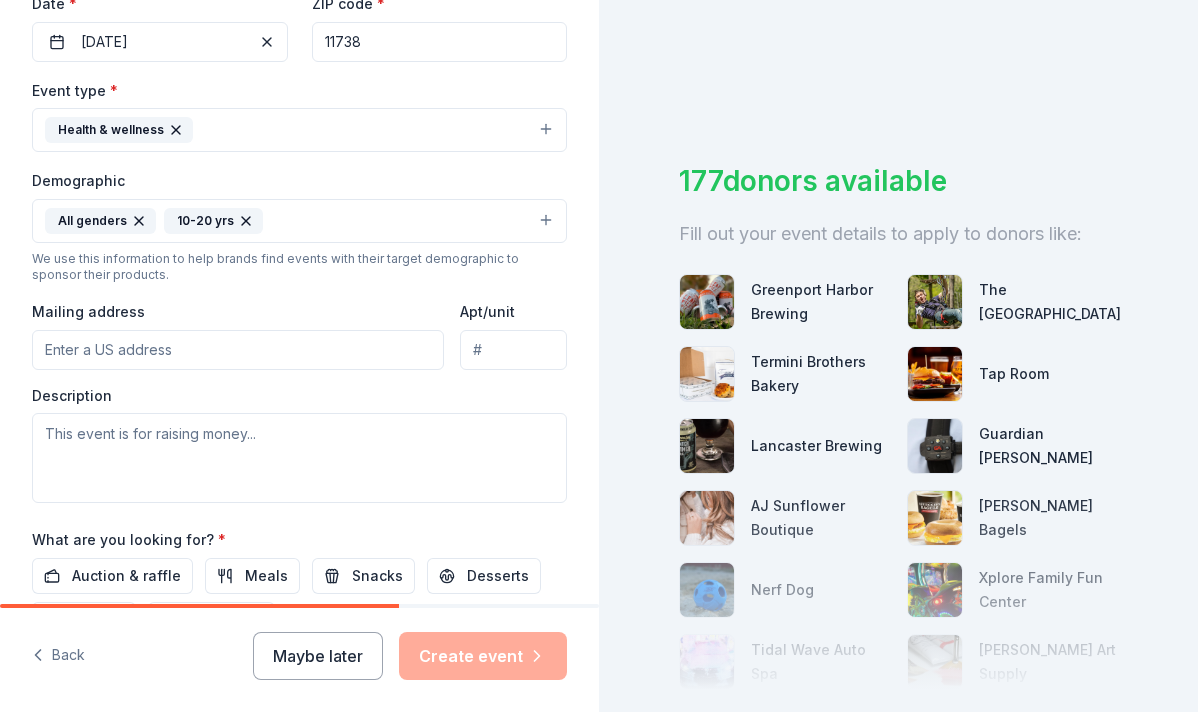 click on "Mailing address" at bounding box center (238, 350) 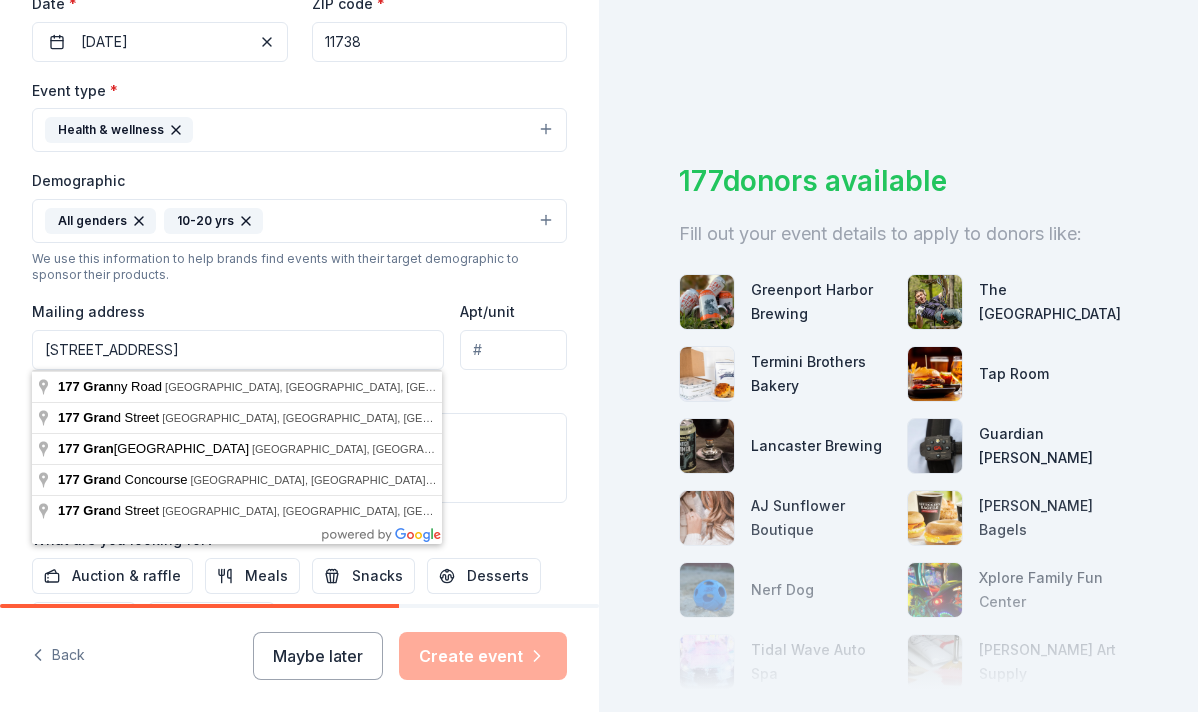 type on "177 Granny Road, Farmingville, NY, 11738" 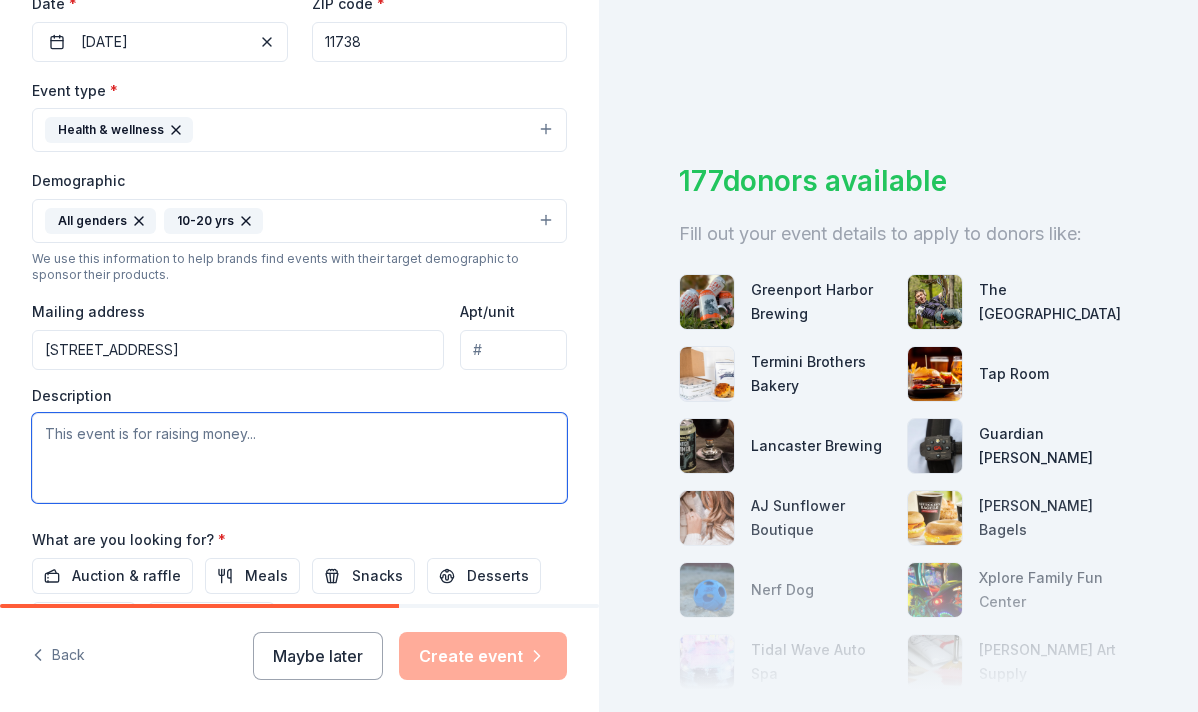 click at bounding box center (299, 458) 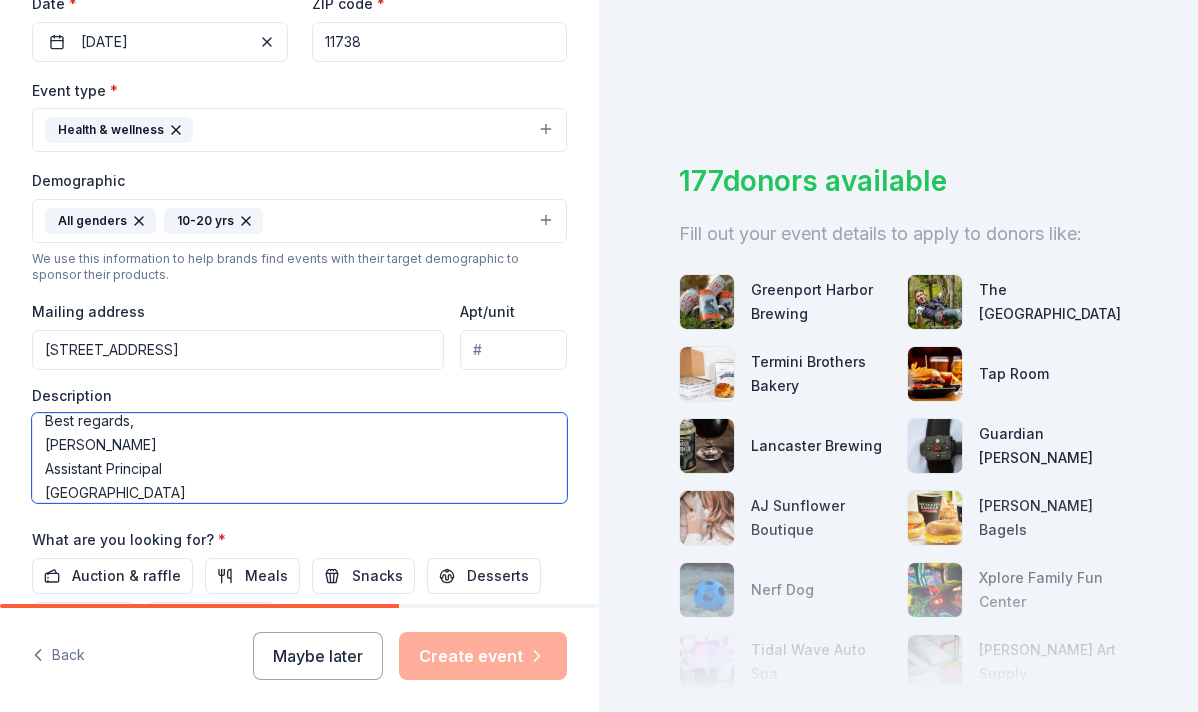 scroll, scrollTop: 408, scrollLeft: 0, axis: vertical 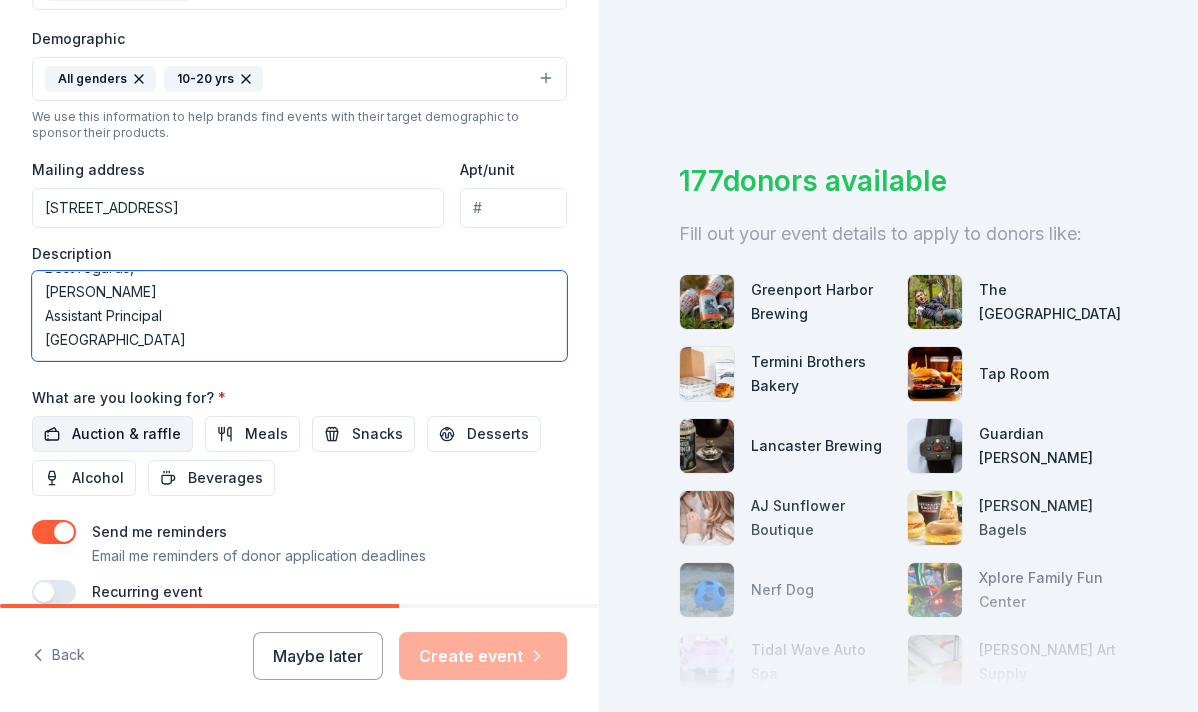 type on "I’m reaching out on behalf of [GEOGRAPHIC_DATA], where I serve as an assistant principal. We’re excited to host our Second Annual Sachem Day 5K [DATE][DATE], at [GEOGRAPHIC_DATA]—an event that brings together students, families, and community members for a day of fun, fitness, and connection.
We’re currently looking for partners and sponsors to help make this year’s event even more impactful. With hundreds of attendees from across [GEOGRAPHIC_DATA], this is a great opportunity to showcase your brand while supporting our schools and community.
If your company is interested in being part of this special day, I’d love to connect and share more details.
Thank you for your time and consideration!
Best regards,
[PERSON_NAME]
Assistant Principal
[GEOGRAPHIC_DATA]" 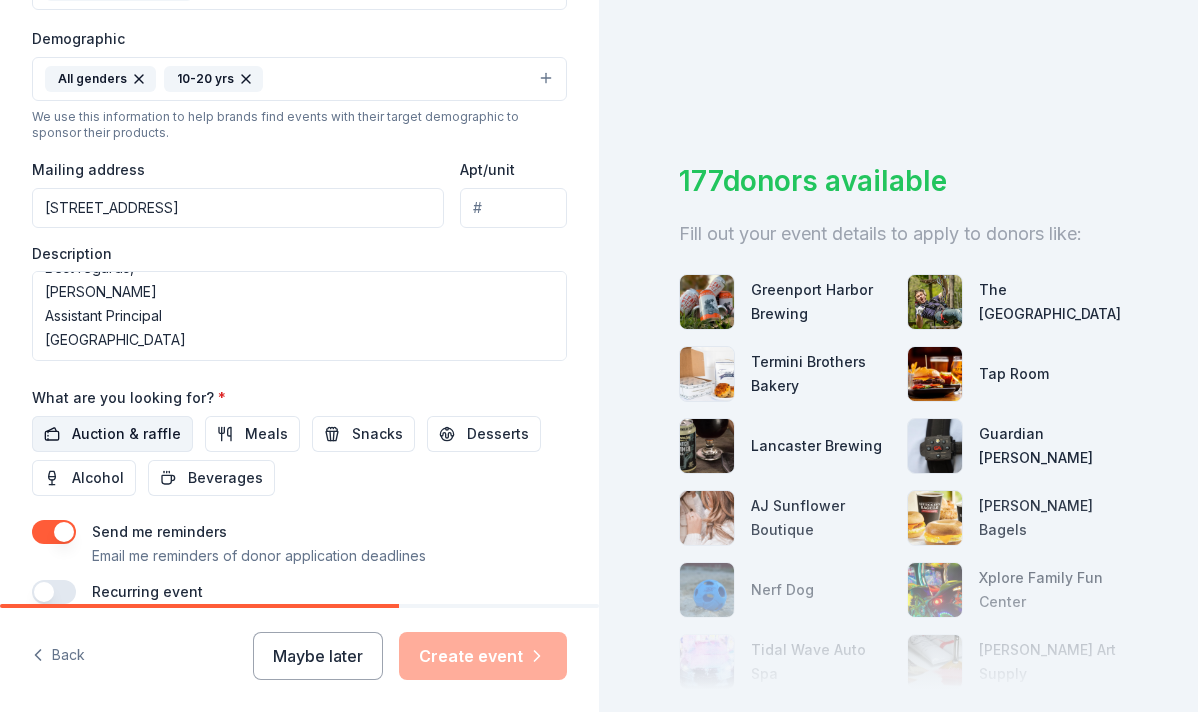 click on "Auction & raffle" at bounding box center [126, 434] 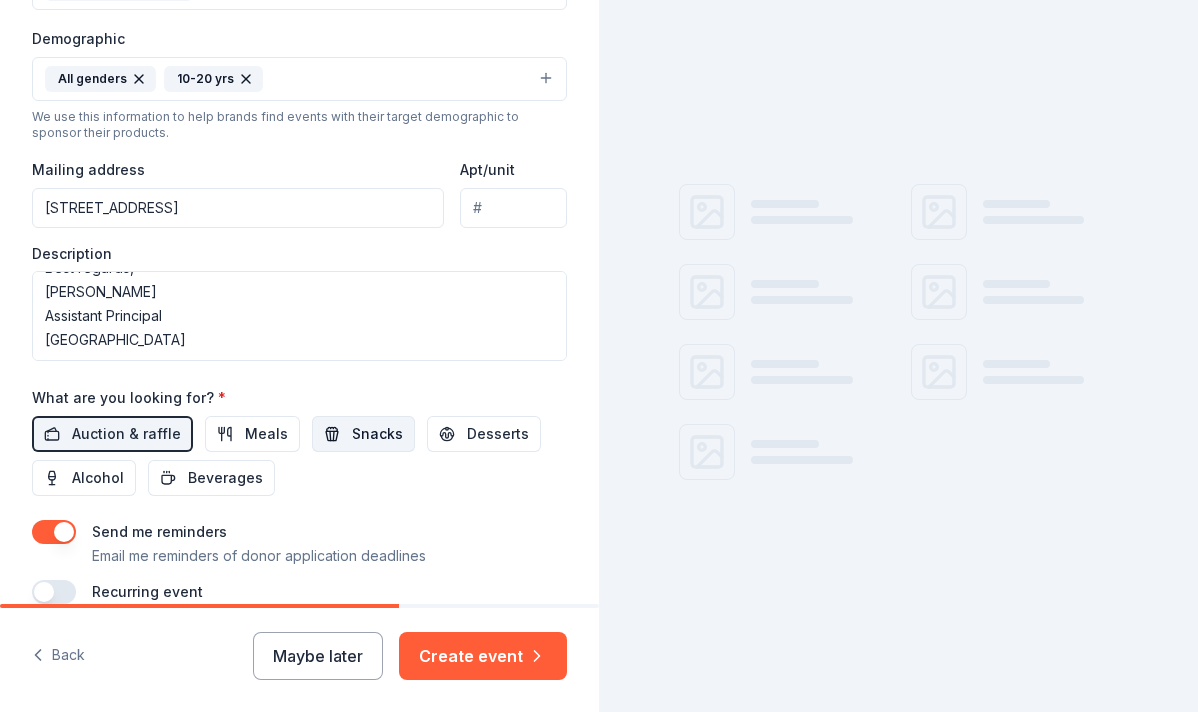 click on "Snacks" at bounding box center (377, 434) 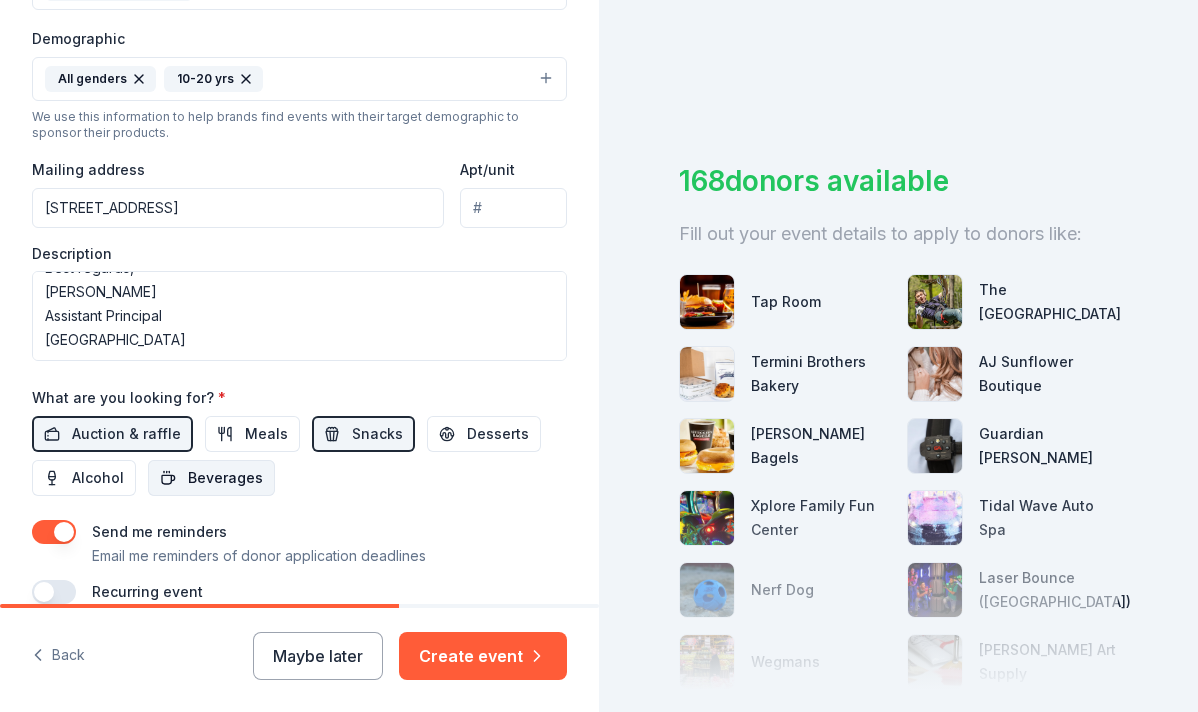 click on "Beverages" at bounding box center (225, 478) 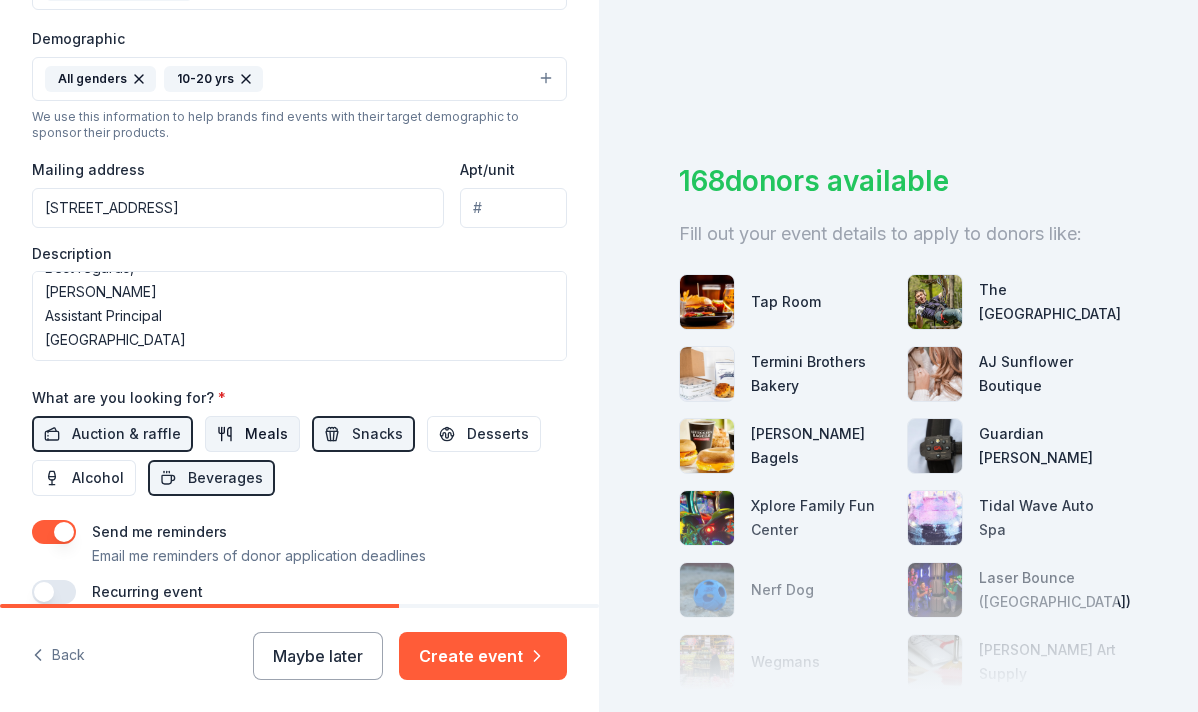 click on "Meals" at bounding box center [266, 434] 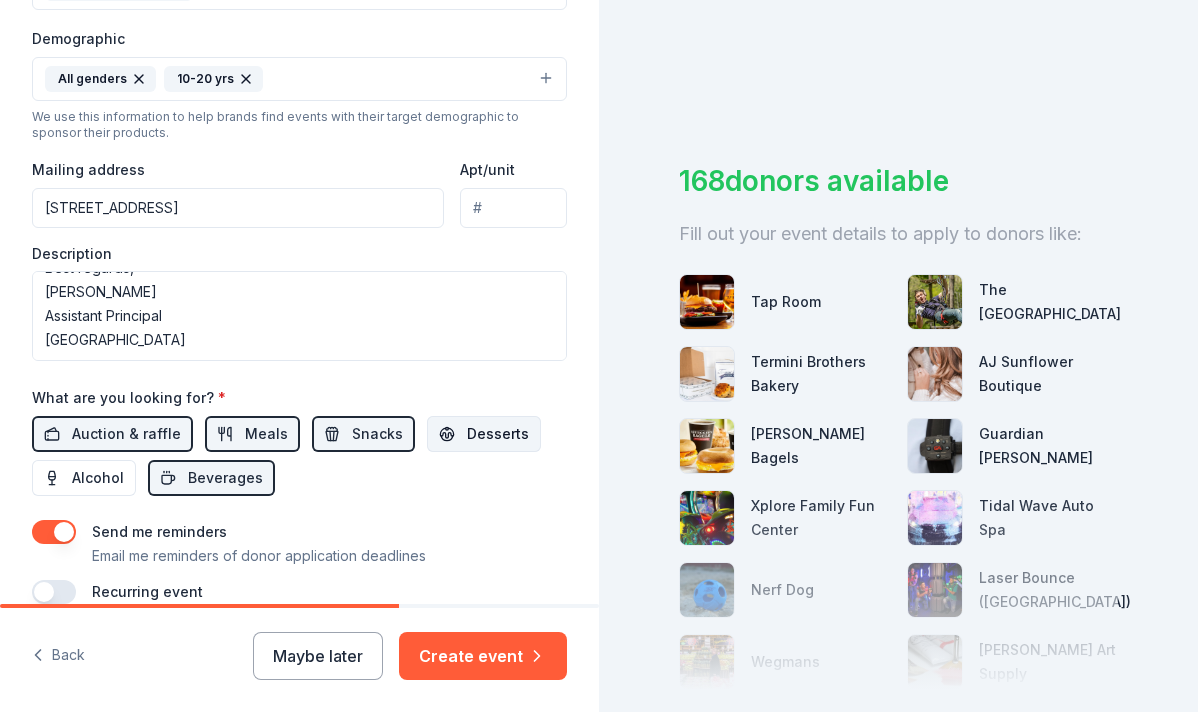 click on "Desserts" at bounding box center (498, 434) 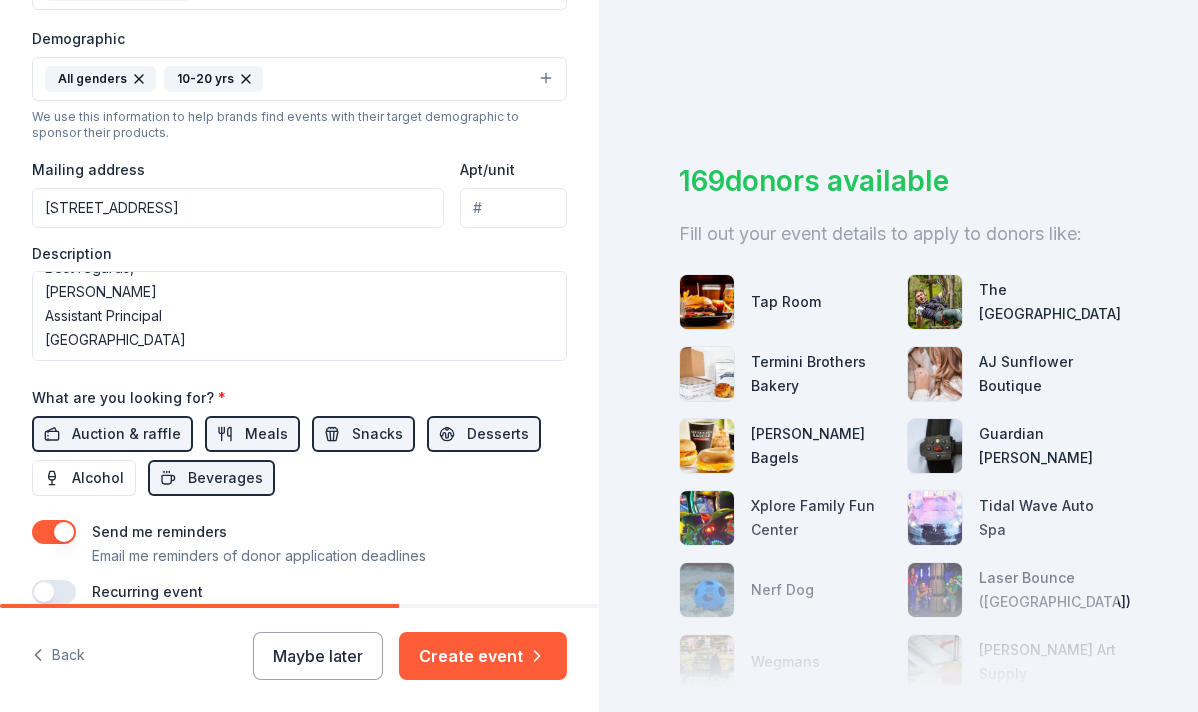 scroll, scrollTop: 731, scrollLeft: 0, axis: vertical 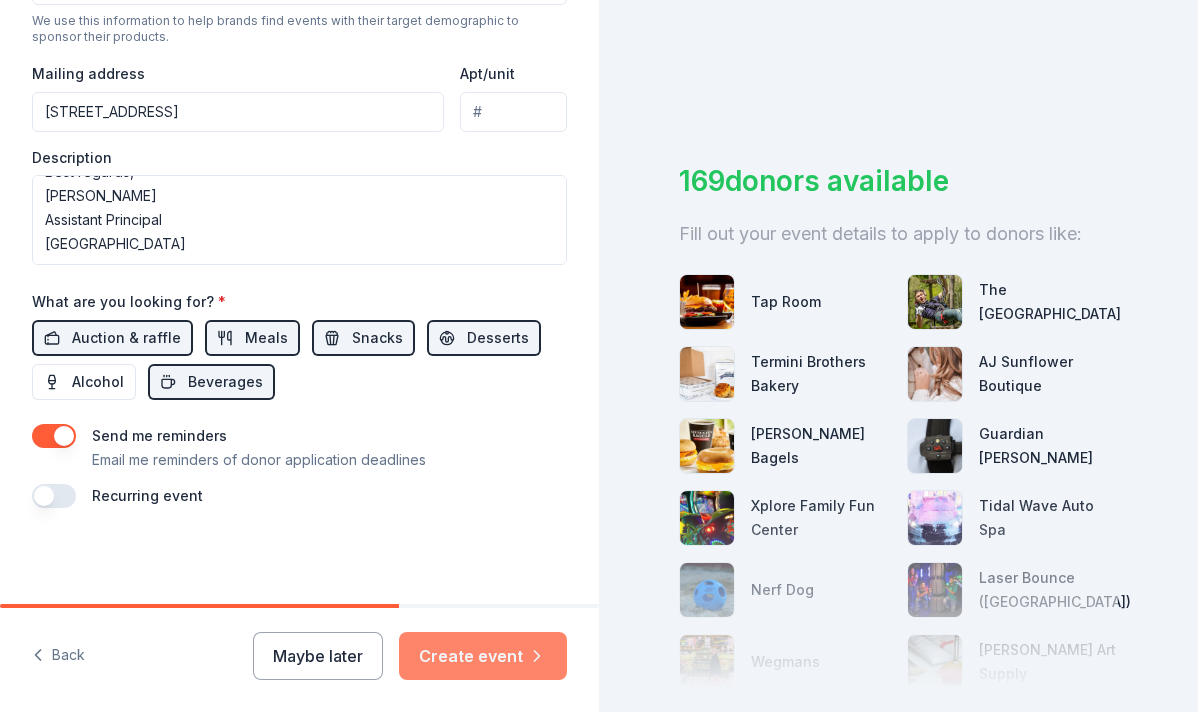 click on "Create event" at bounding box center [483, 656] 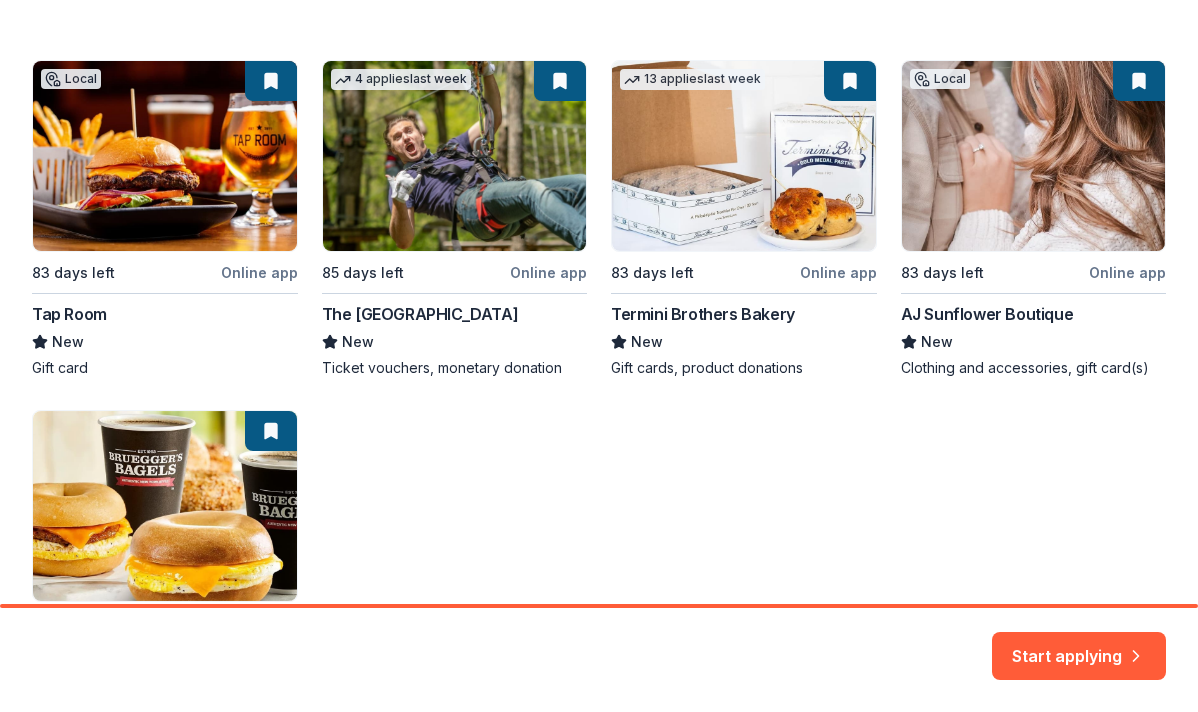 scroll, scrollTop: 369, scrollLeft: 0, axis: vertical 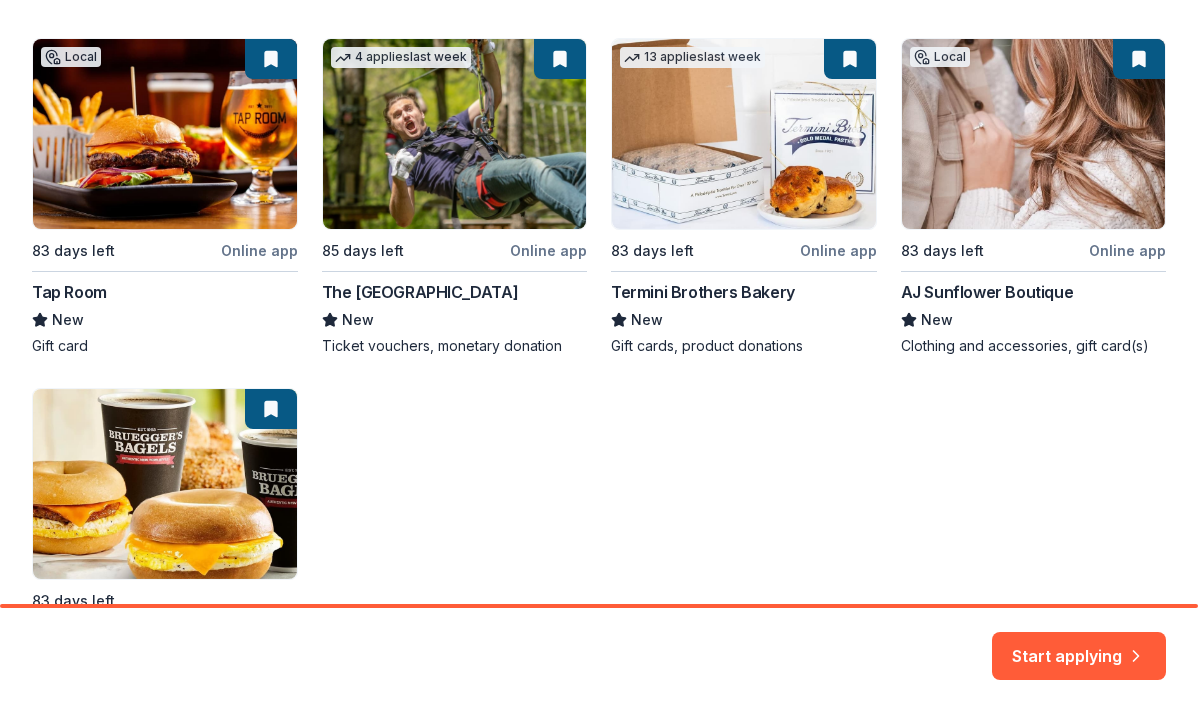 click on "Local 83 days left Online app Tap Room New Gift card 4   applies  last week 85 days left Online app The Adventure Park New Ticket vouchers, monetary donation 13   applies  last week 83 days left Online app Termini Brothers Bakery New Gift cards, product donations Local 83 days left Online app AJ Sunflower Boutique New Clothing and accessories, gift card(s) 83 days left Bruegger's Bagels New Bagels, food, and gift cards" at bounding box center (599, 372) 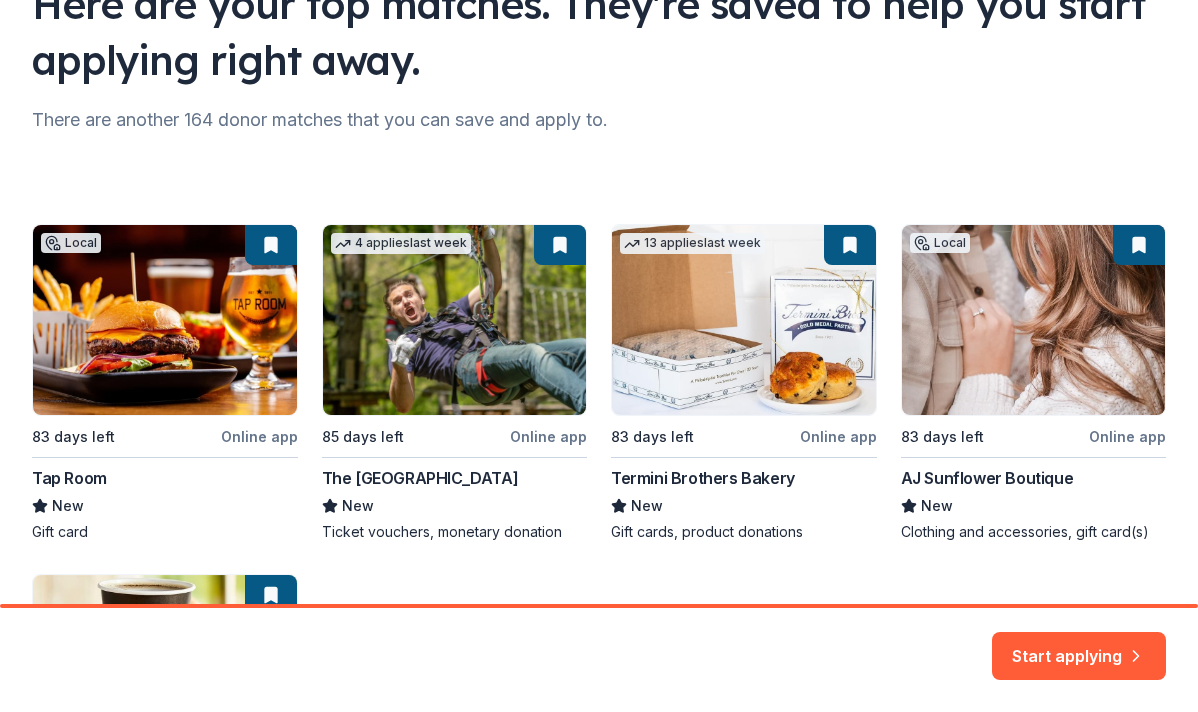 scroll, scrollTop: 107, scrollLeft: 0, axis: vertical 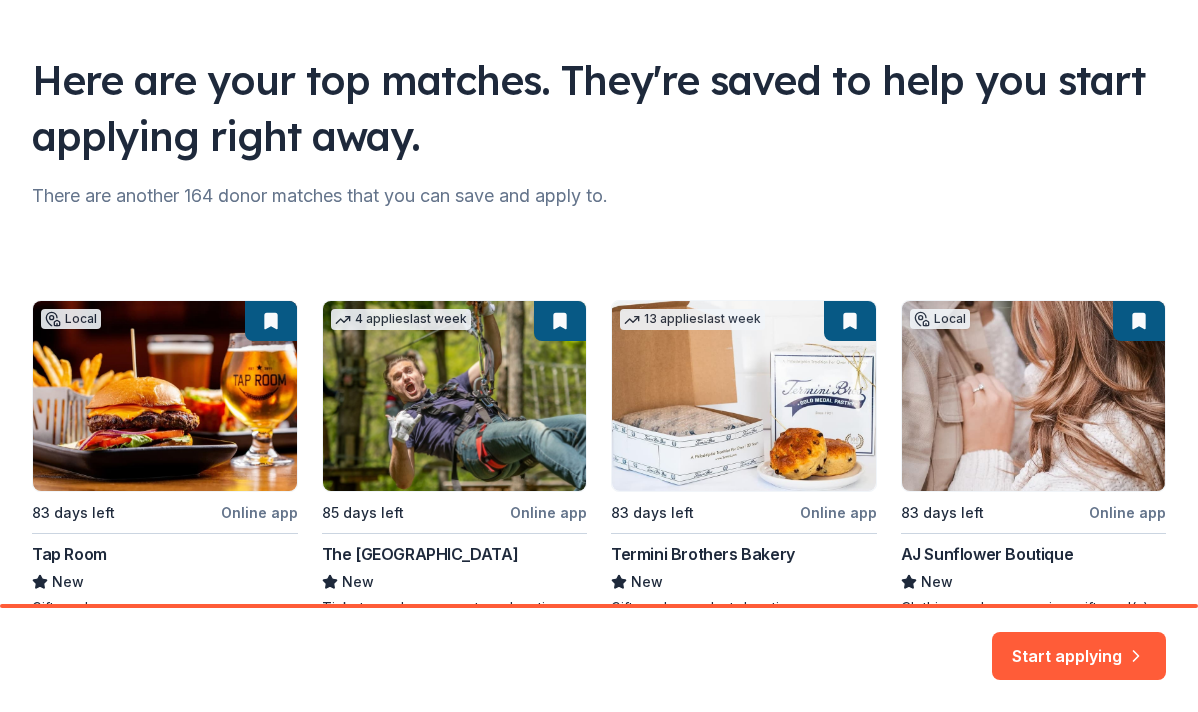 click on "Local 83 days left Online app Tap Room New Gift card 4   applies  last week 85 days left Online app The Adventure Park New Ticket vouchers, monetary donation 13   applies  last week 83 days left Online app Termini Brothers Bakery New Gift cards, product donations Local 83 days left Online app AJ Sunflower Boutique New Clothing and accessories, gift card(s) 83 days left Bruegger's Bagels New Bagels, food, and gift cards" at bounding box center (599, 634) 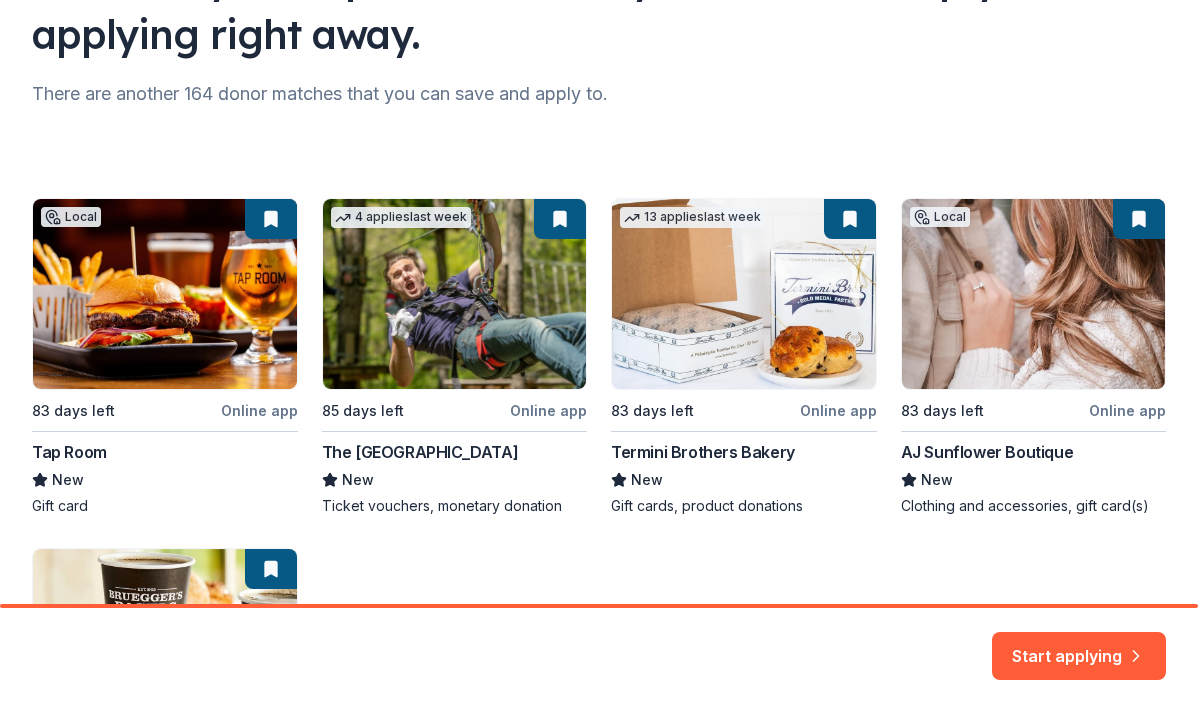 scroll, scrollTop: 358, scrollLeft: 0, axis: vertical 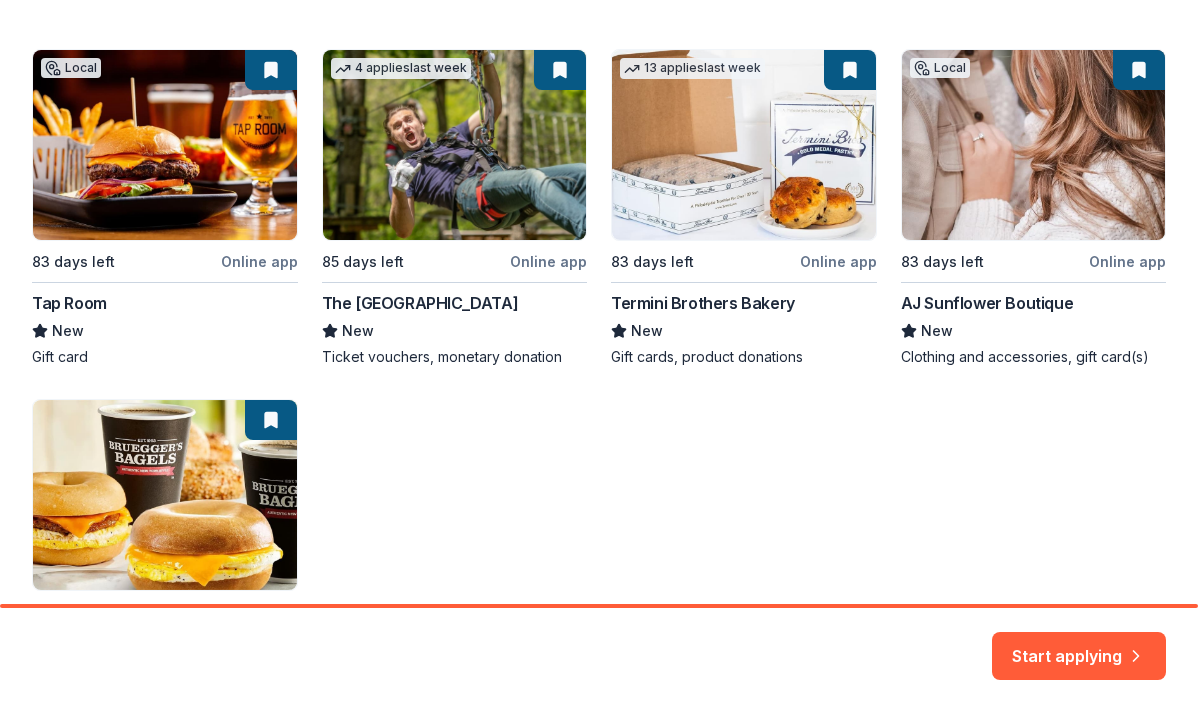 click on "Local 83 days left Online app Tap Room New Gift card 4   applies  last week 85 days left Online app The Adventure Park New Ticket vouchers, monetary donation 13   applies  last week 83 days left Online app Termini Brothers Bakery New Gift cards, product donations Local 83 days left Online app AJ Sunflower Boutique New Clothing and accessories, gift card(s) 83 days left Bruegger's Bagels New Bagels, food, and gift cards" at bounding box center (599, 383) 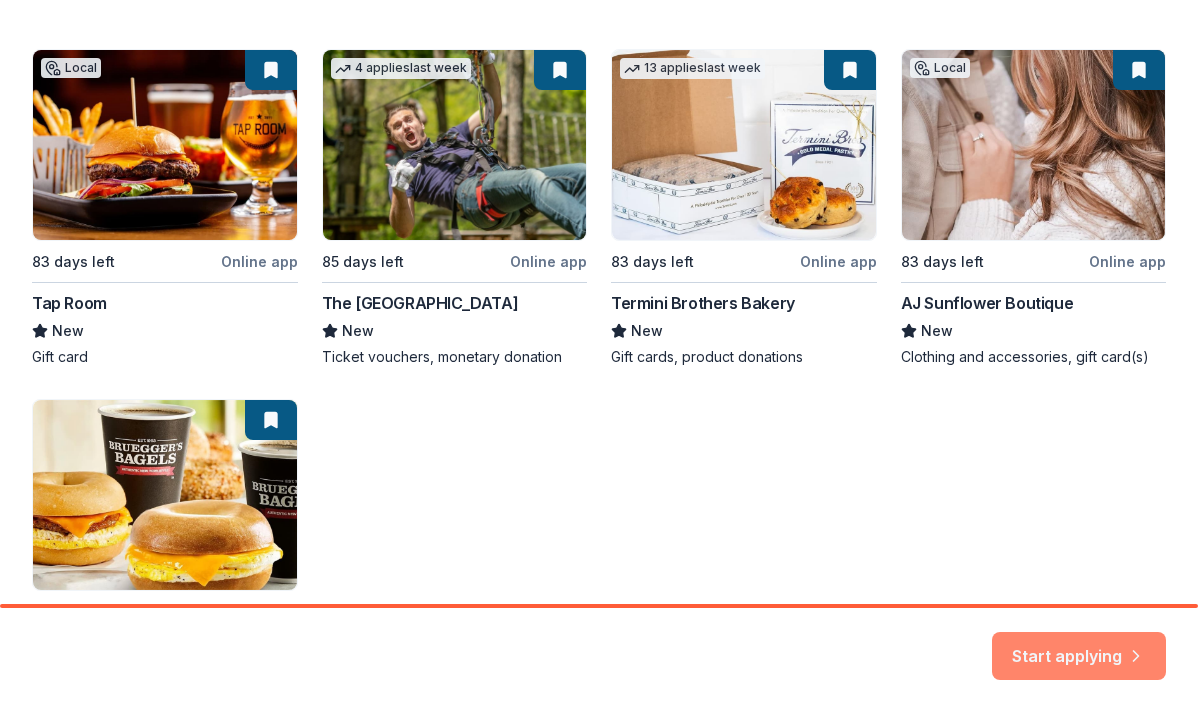 click on "Start applying" at bounding box center [1079, 645] 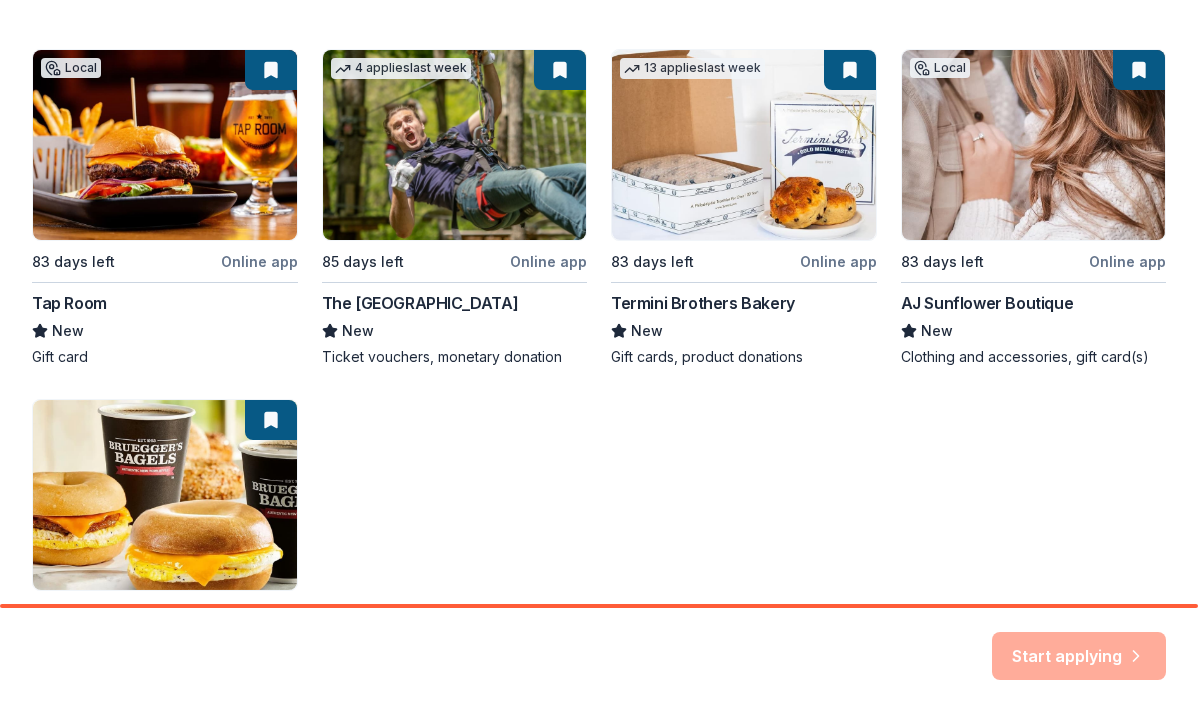 click on "Start applying" at bounding box center [1079, 656] 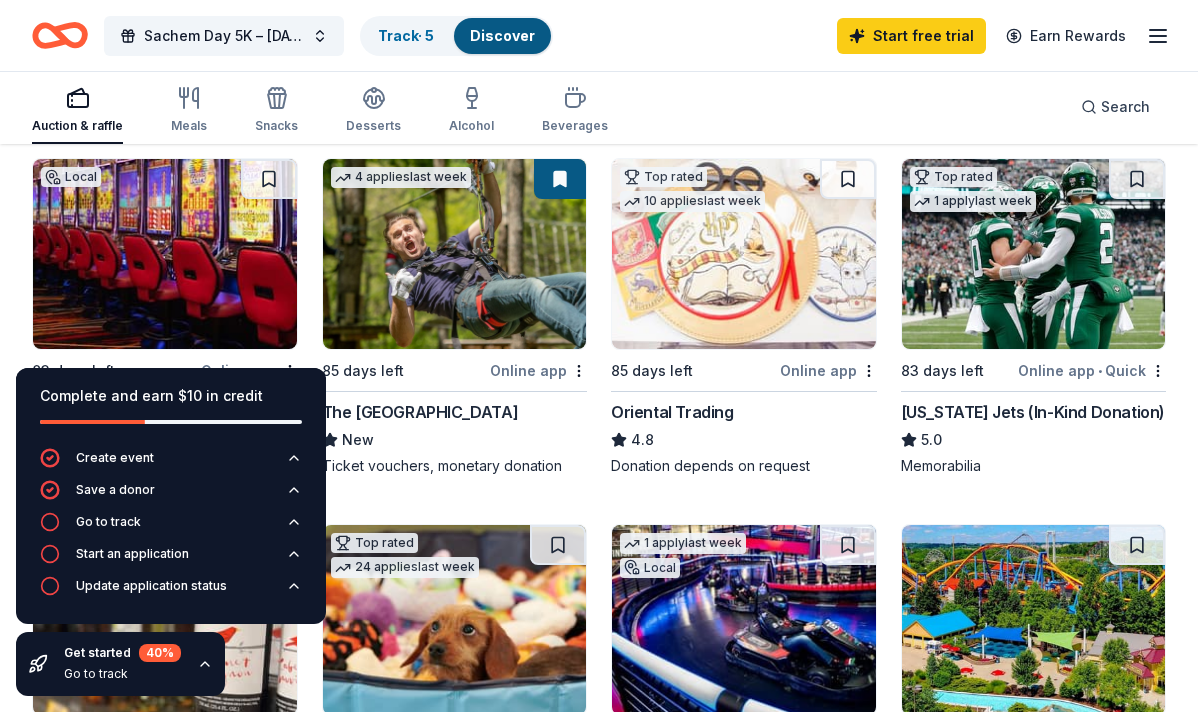 scroll, scrollTop: 262, scrollLeft: 0, axis: vertical 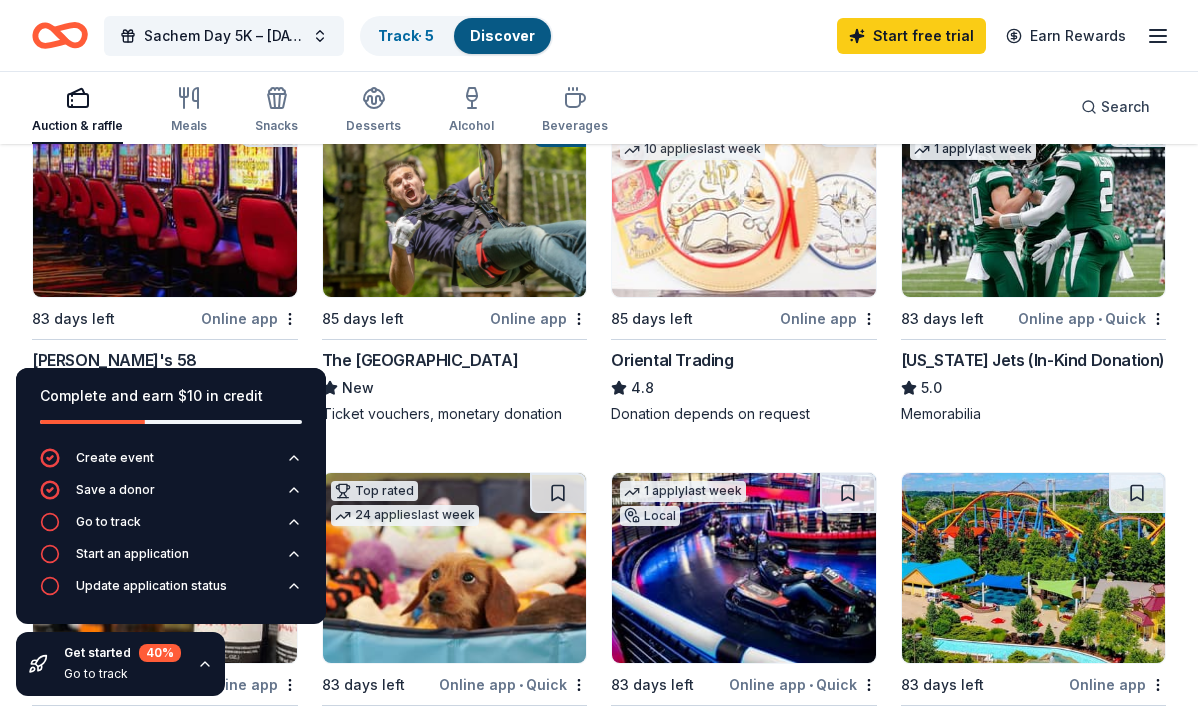 click on "Auction & raffle Meals Snacks Desserts Alcohol Beverages Search" at bounding box center [599, 107] 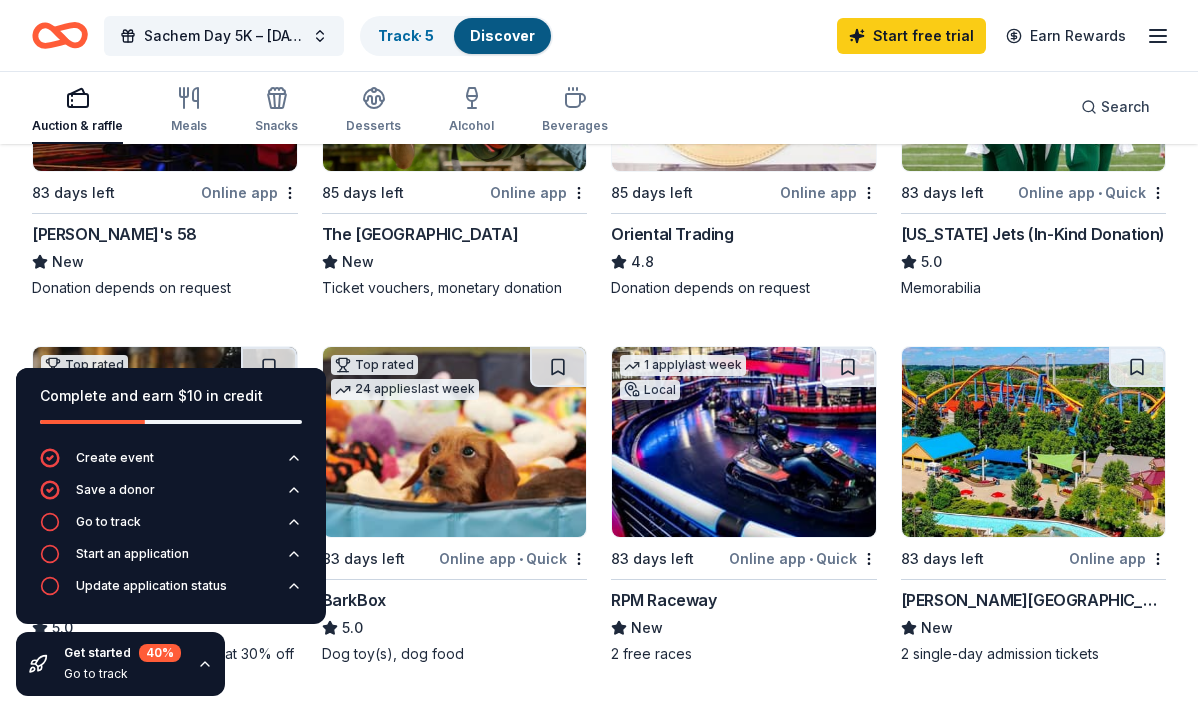 scroll, scrollTop: 412, scrollLeft: 0, axis: vertical 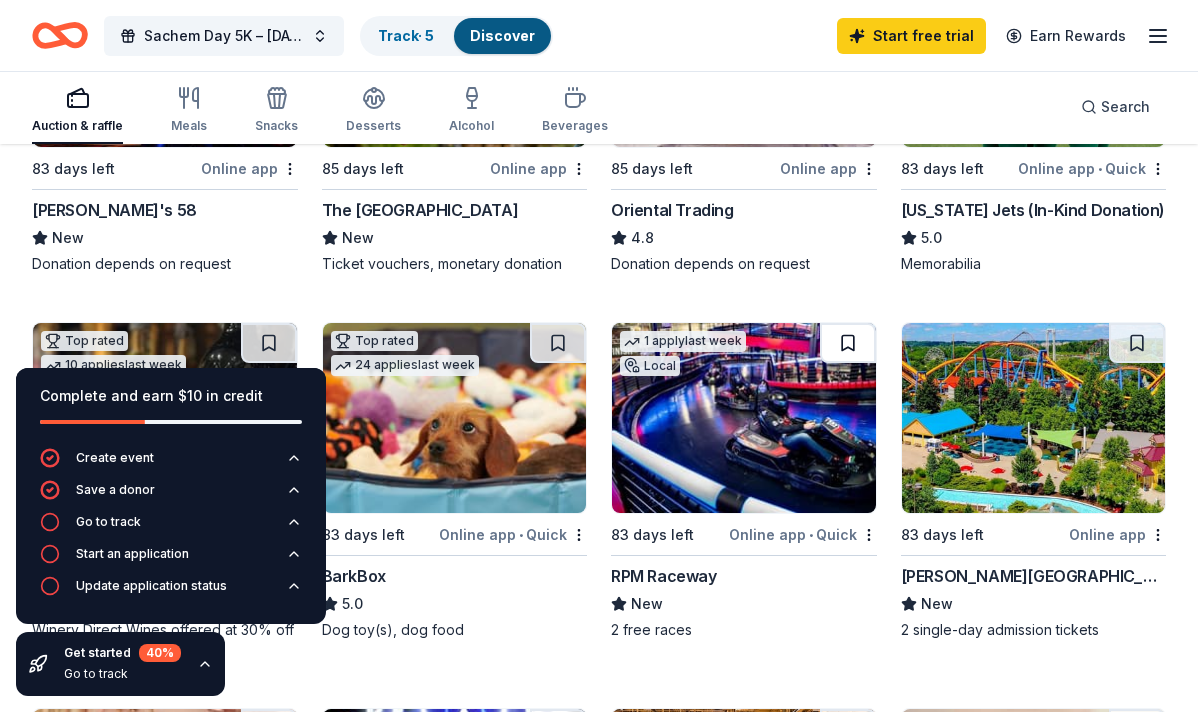 click at bounding box center [848, 343] 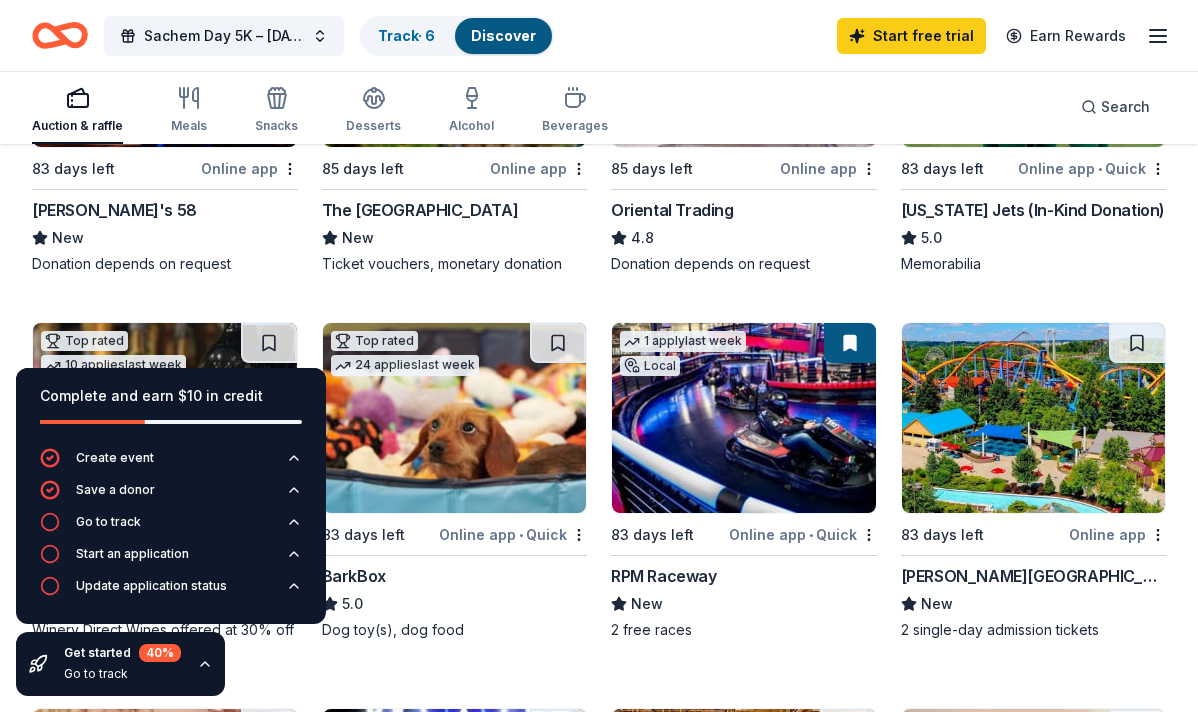 click at bounding box center (850, 343) 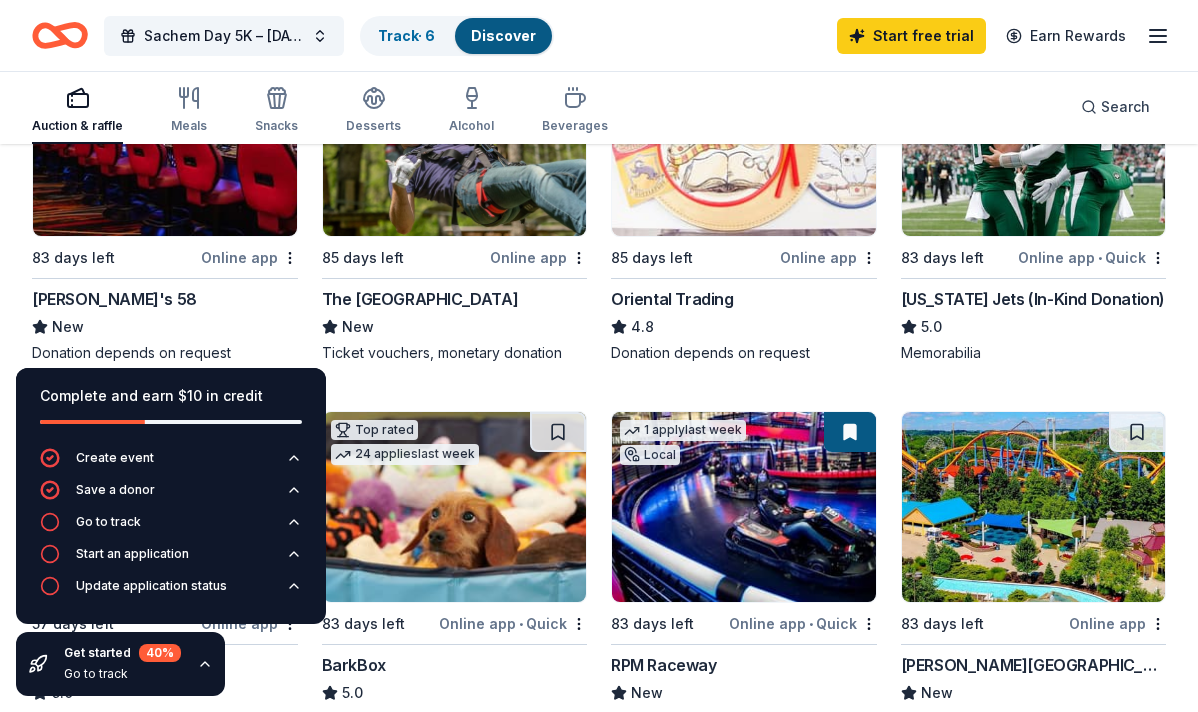 scroll, scrollTop: 313, scrollLeft: 0, axis: vertical 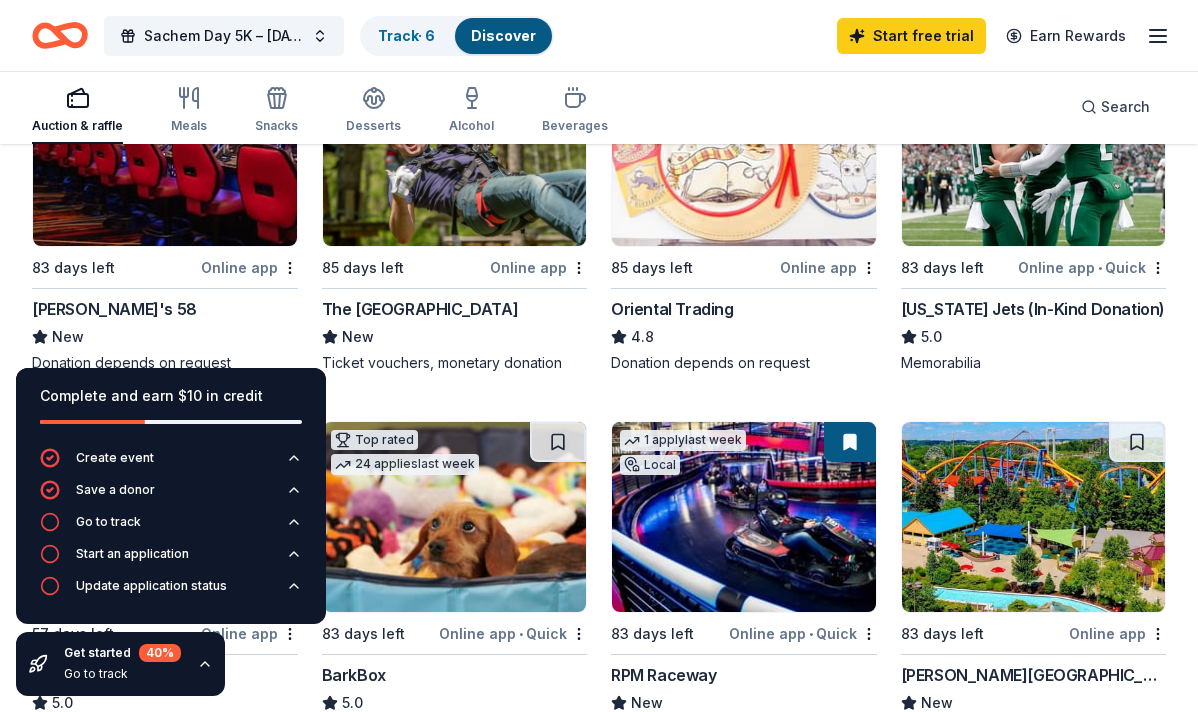 click on "85 days left" at bounding box center (404, 267) 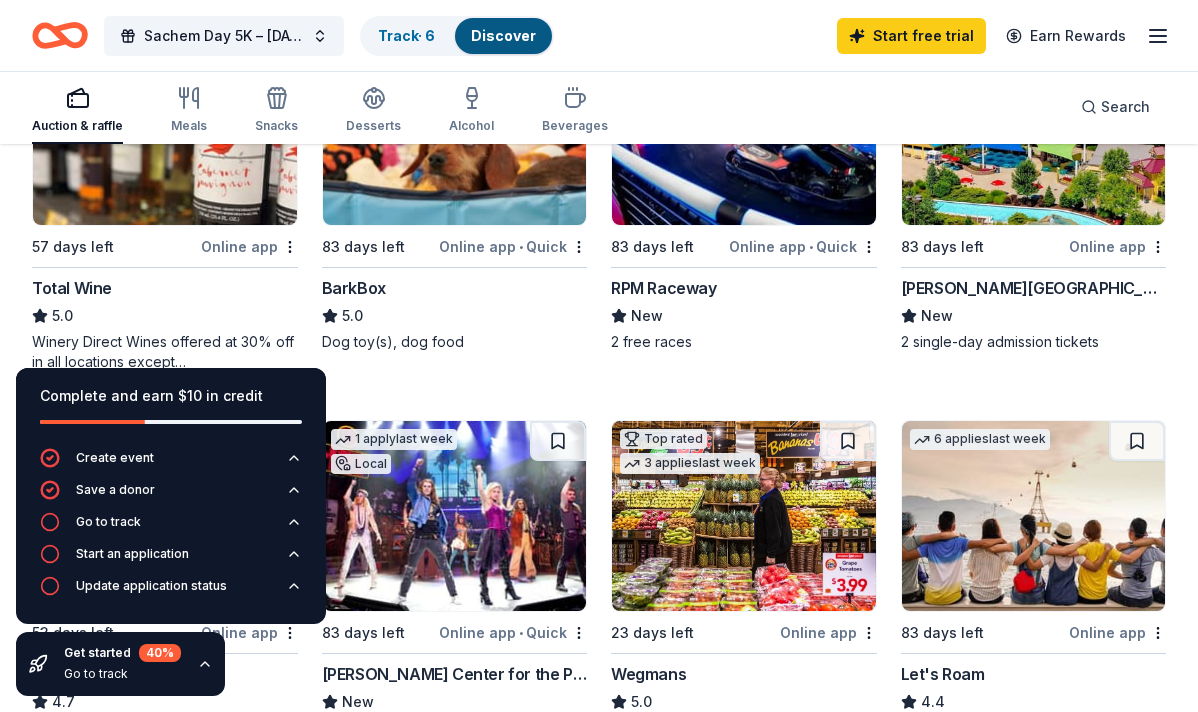 scroll, scrollTop: 706, scrollLeft: 0, axis: vertical 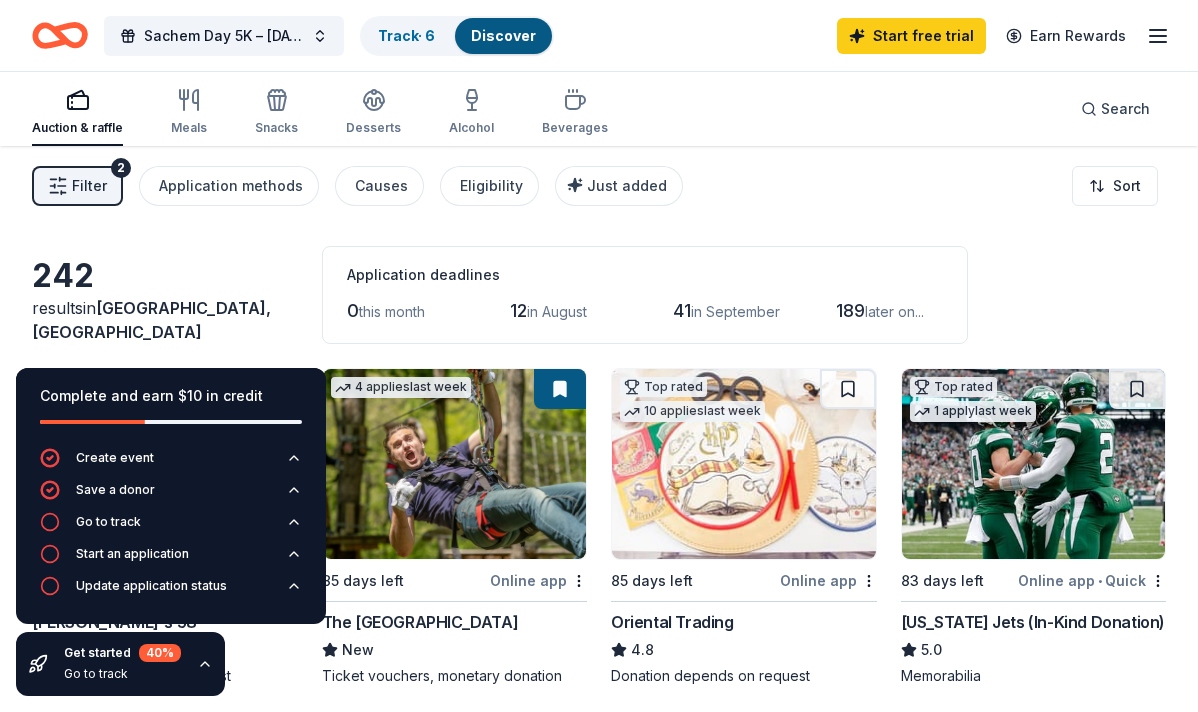 click on "[US_STATE] Jets (In-Kind Donation)" at bounding box center [1033, 622] 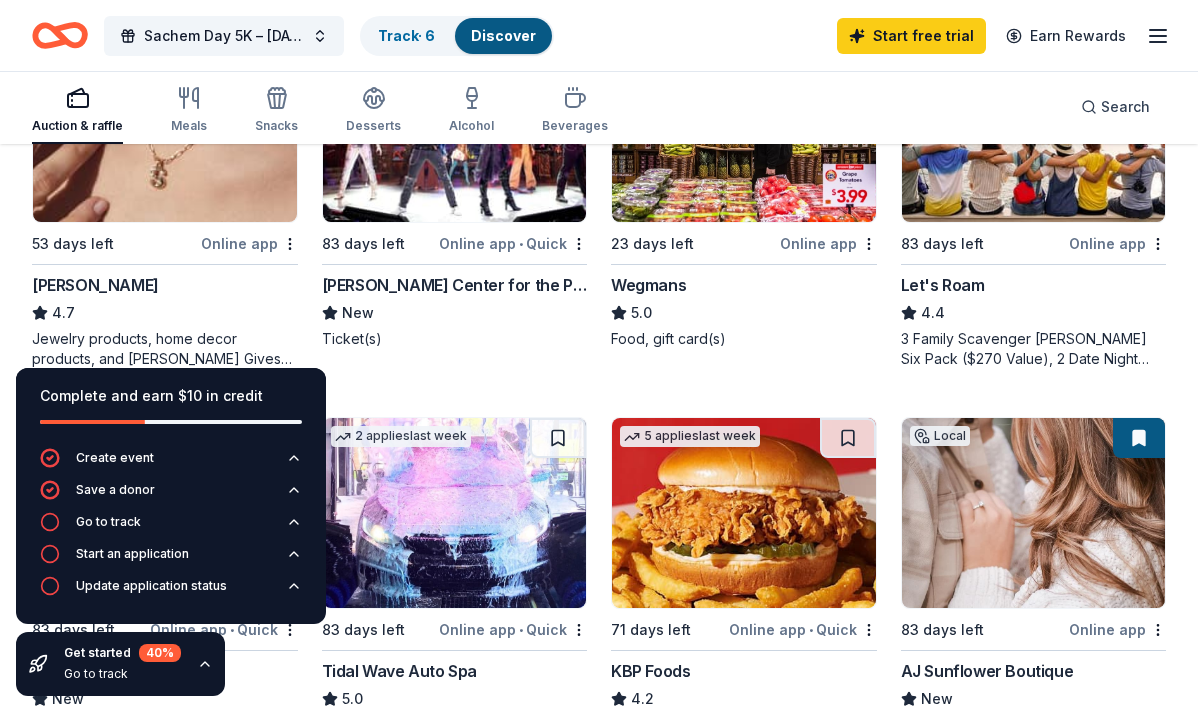 scroll, scrollTop: 1092, scrollLeft: 0, axis: vertical 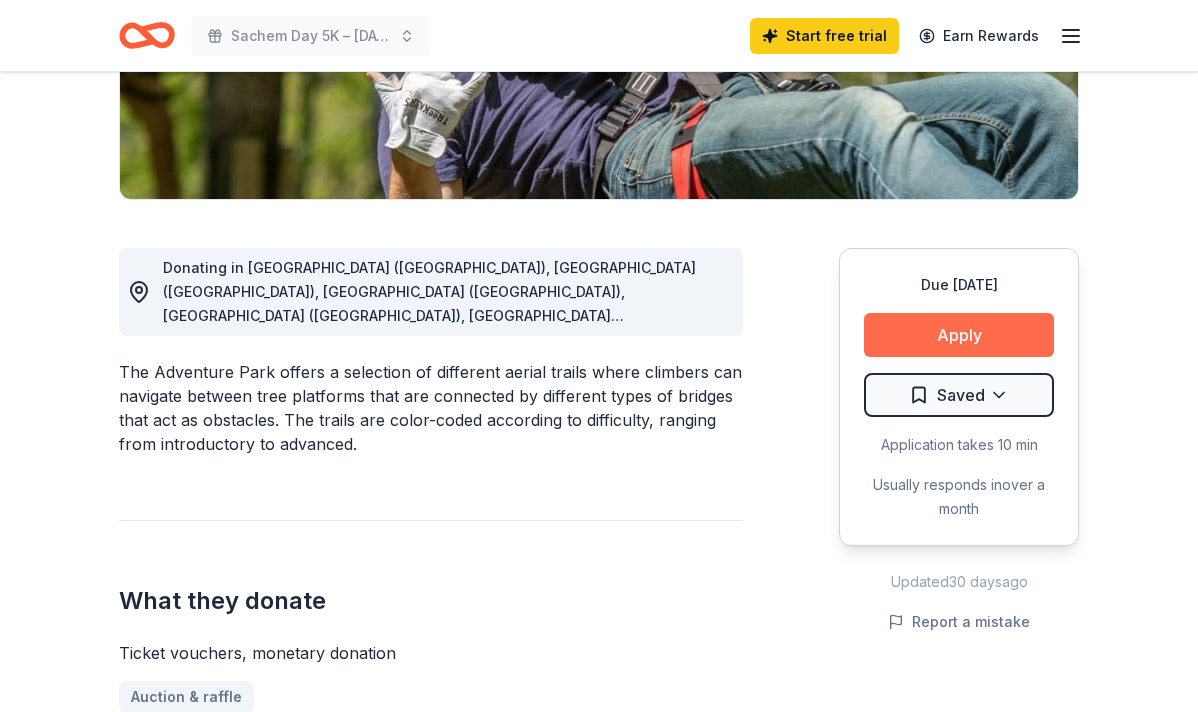 click on "Apply" at bounding box center [959, 335] 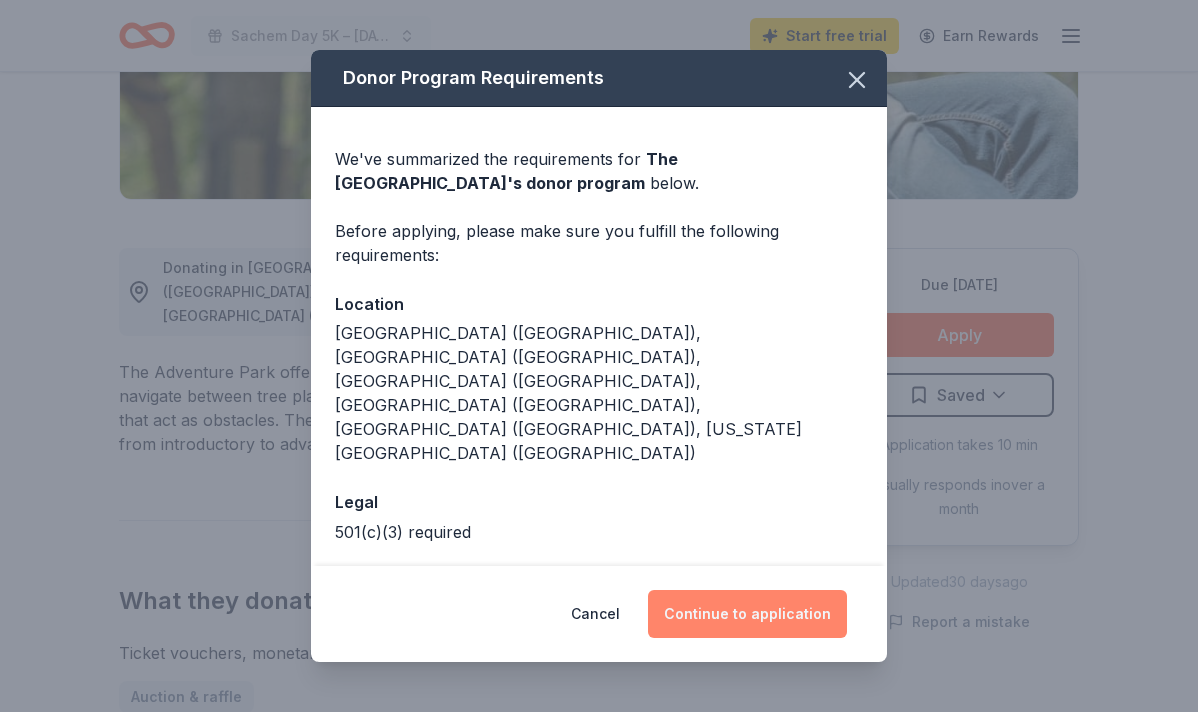 click on "Continue to application" at bounding box center (747, 614) 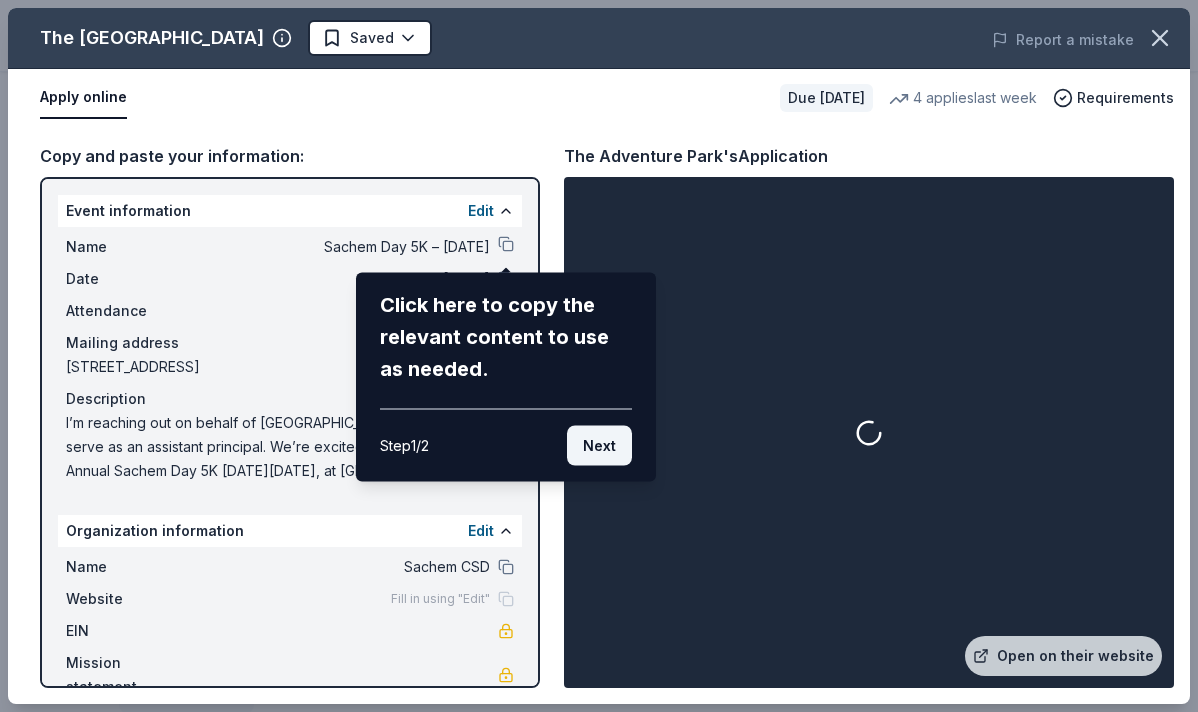 click on "Next" at bounding box center (599, 446) 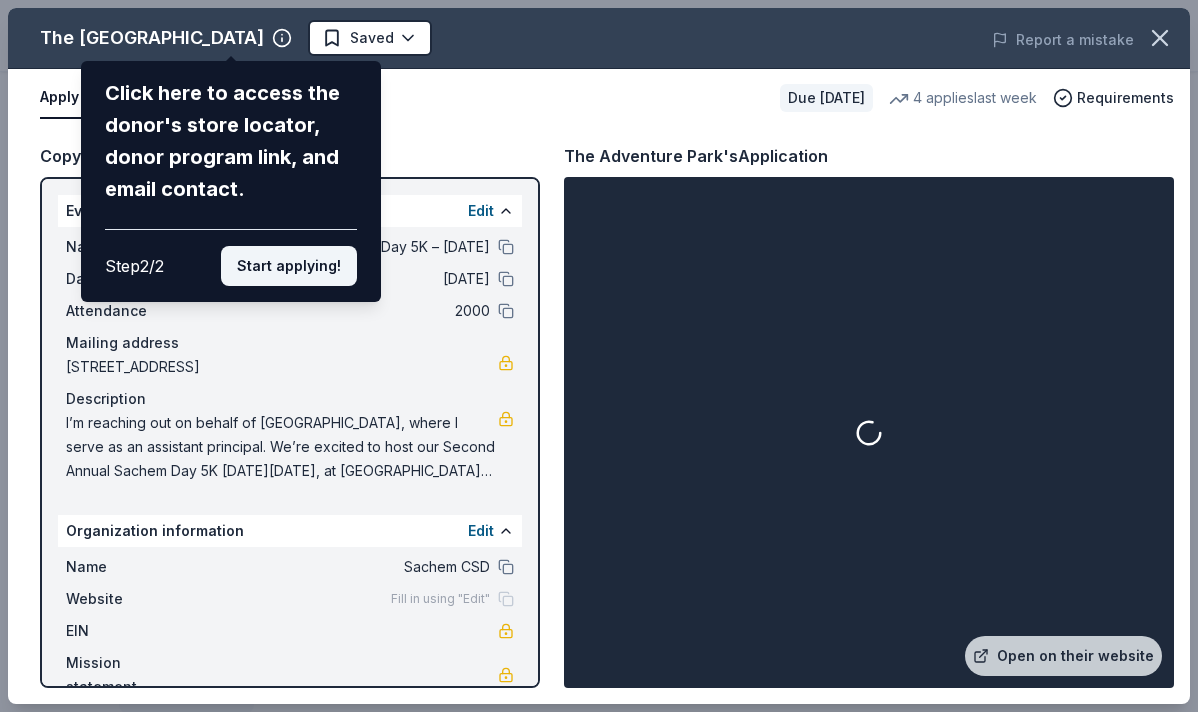 click on "Start applying!" at bounding box center (289, 266) 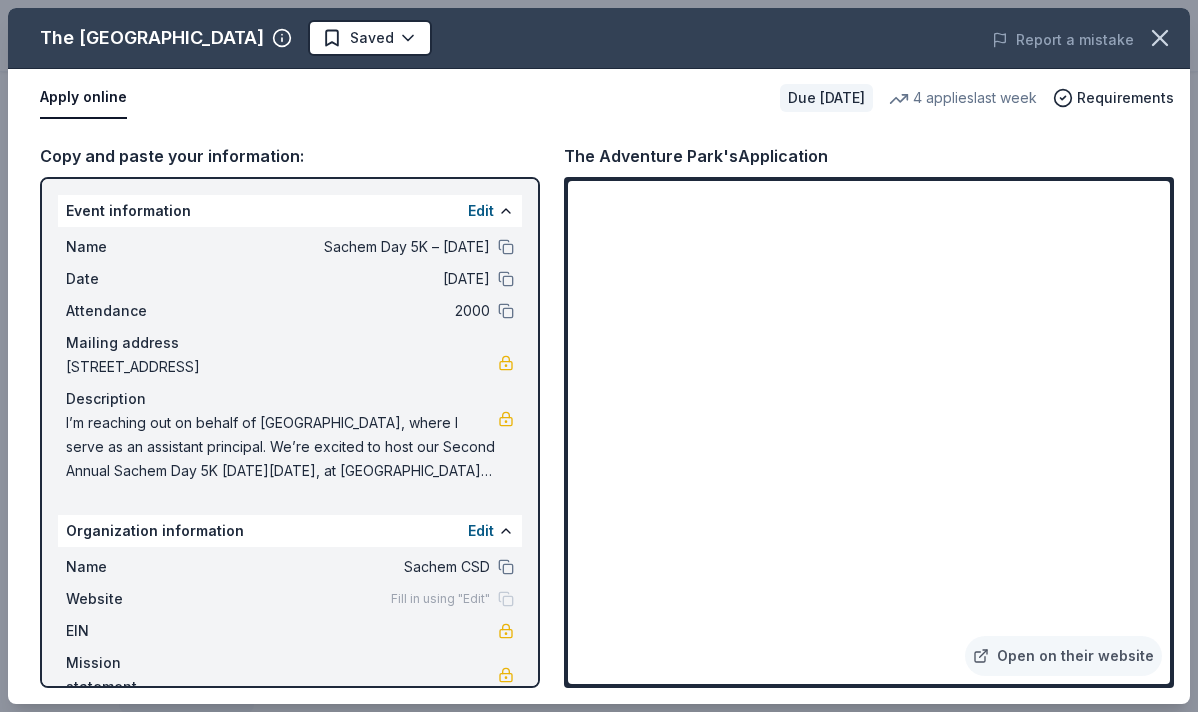 scroll, scrollTop: 13, scrollLeft: 0, axis: vertical 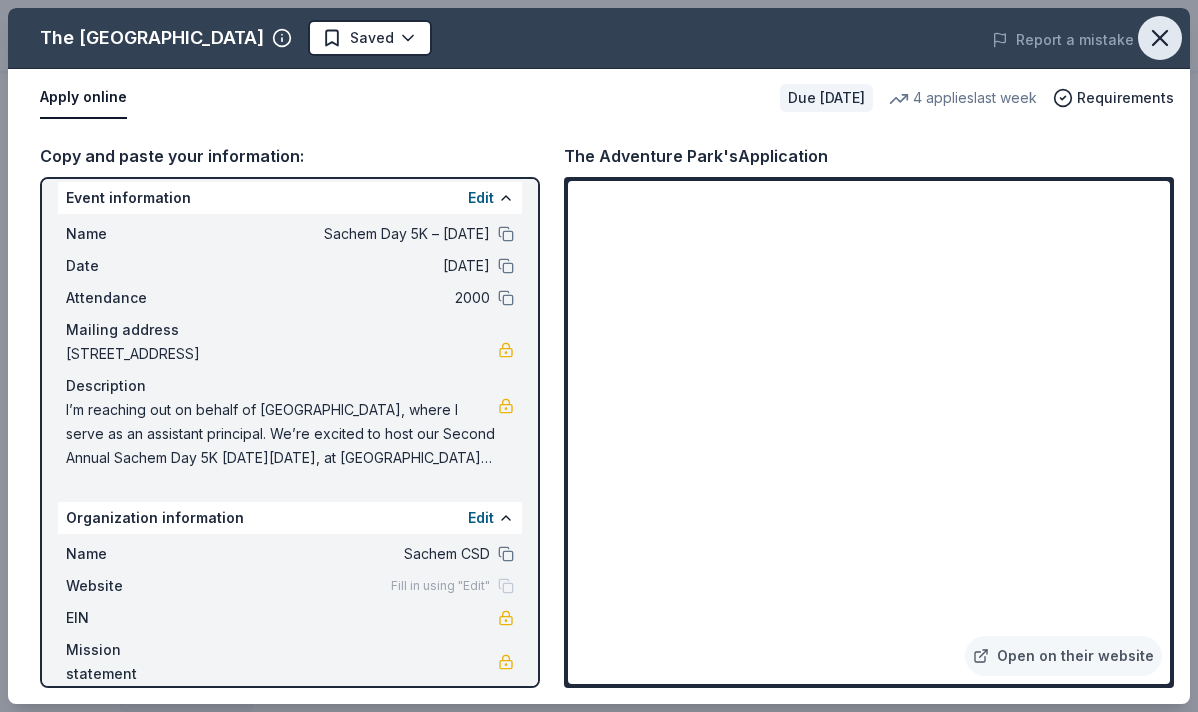 click 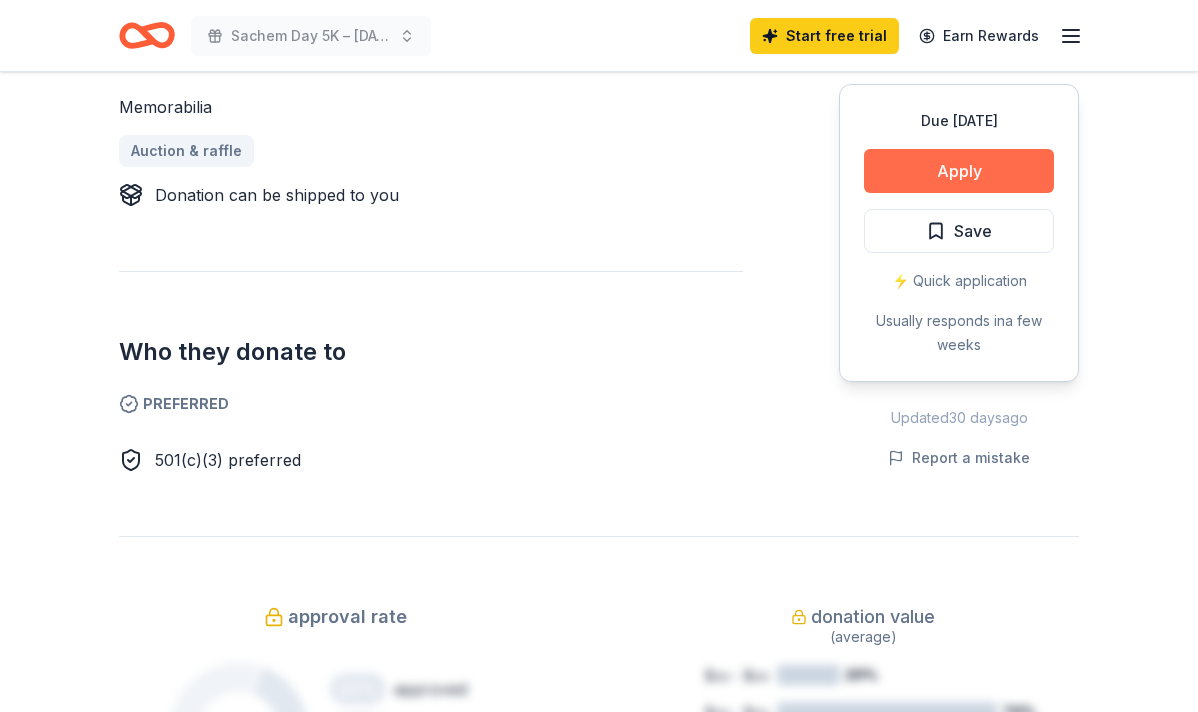 scroll, scrollTop: 770, scrollLeft: 0, axis: vertical 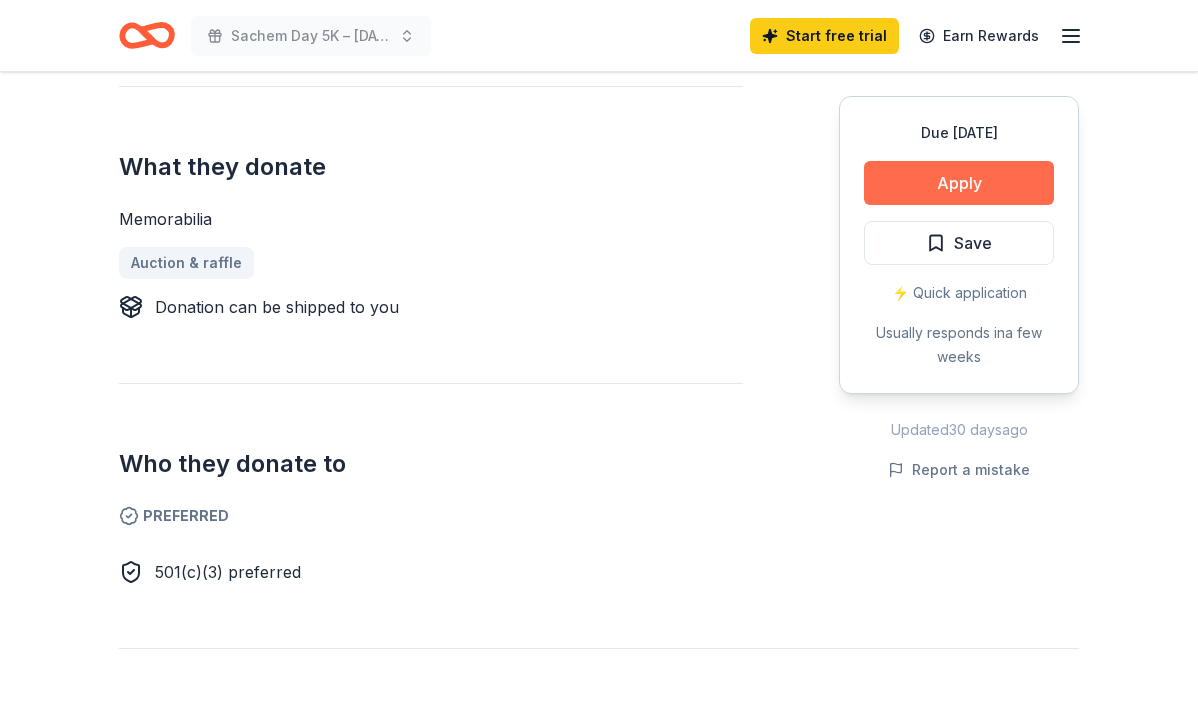 click on "Apply" at bounding box center [959, 183] 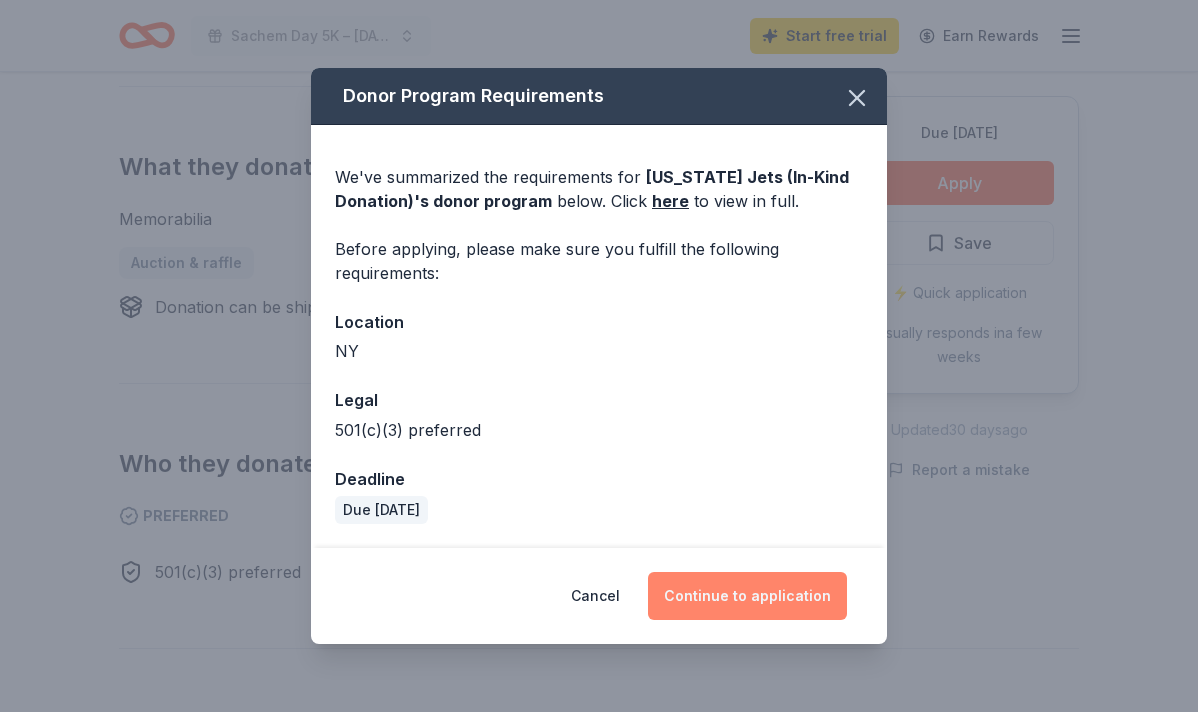 click on "Continue to application" at bounding box center (747, 596) 